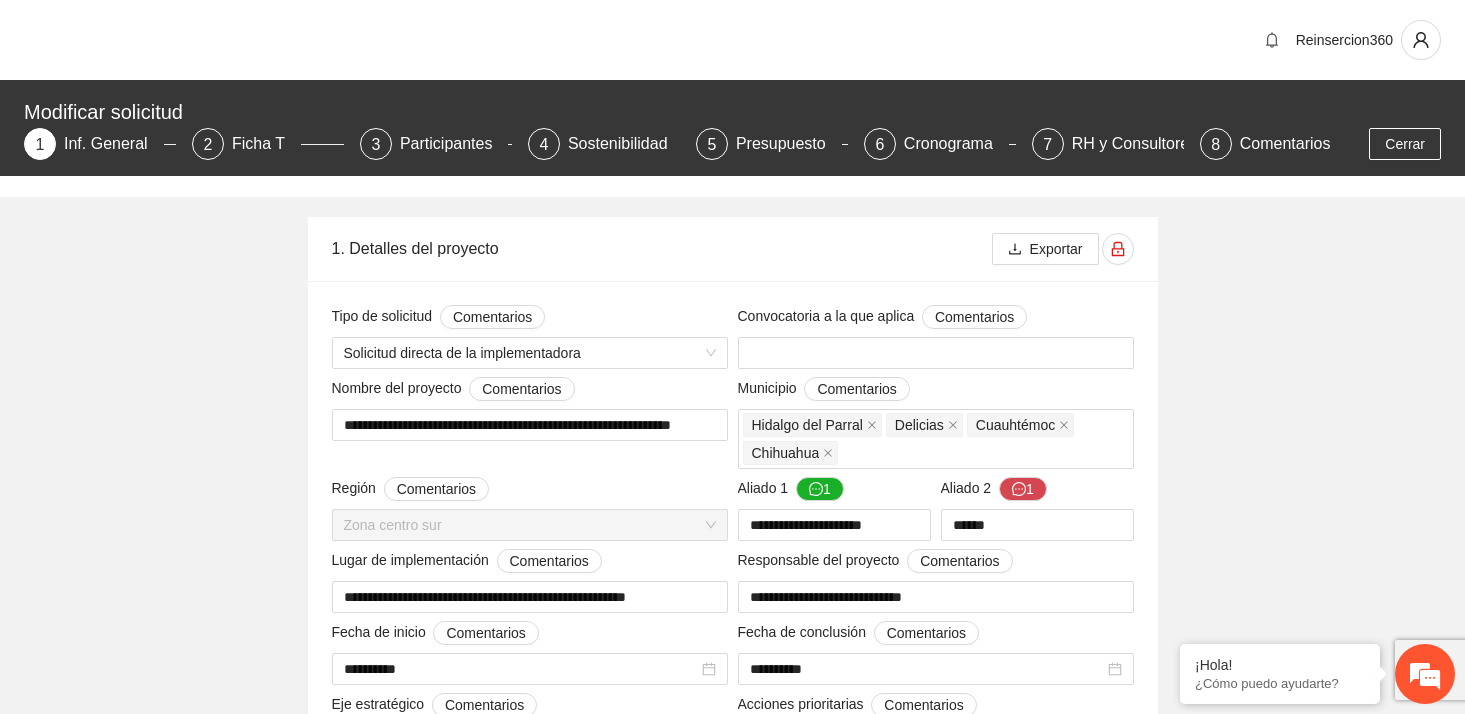 scroll, scrollTop: 300, scrollLeft: 0, axis: vertical 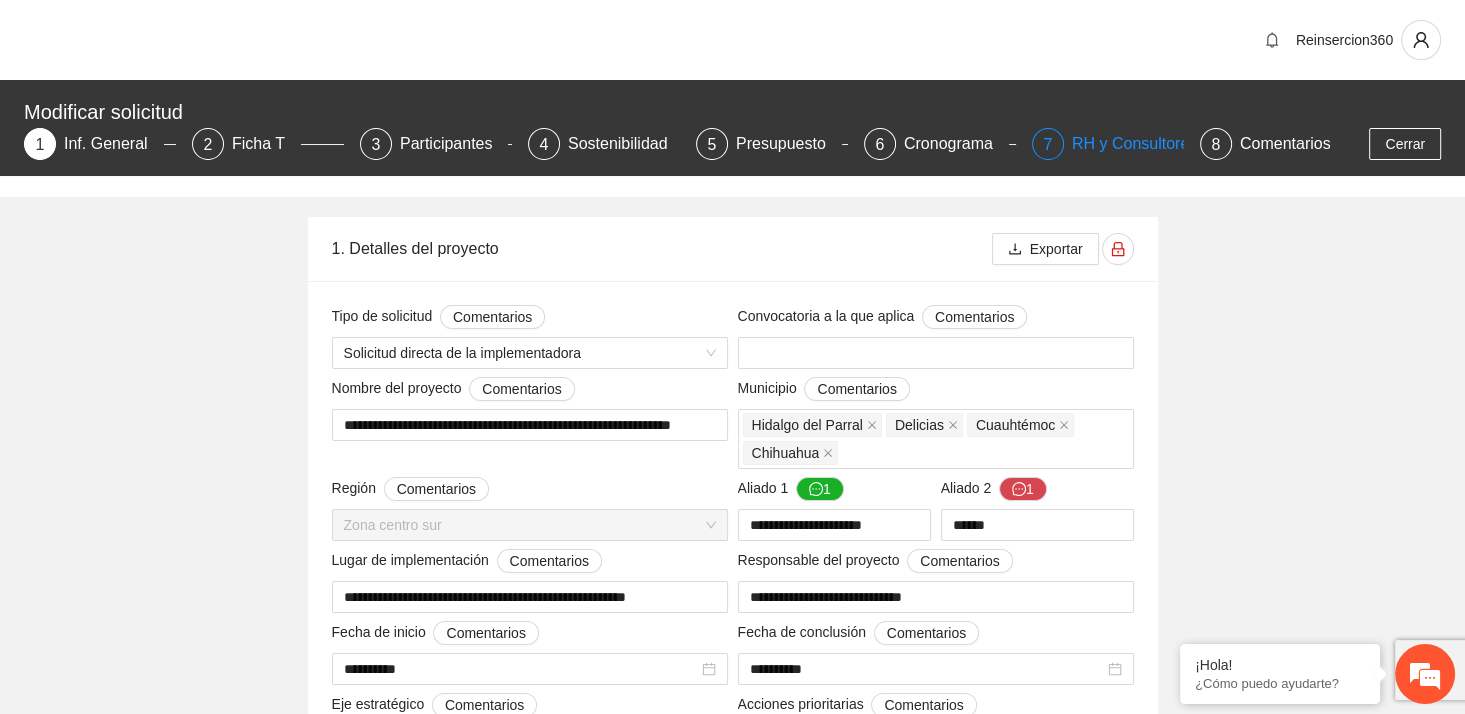 click on "7 RH y Consultores" at bounding box center (1108, 144) 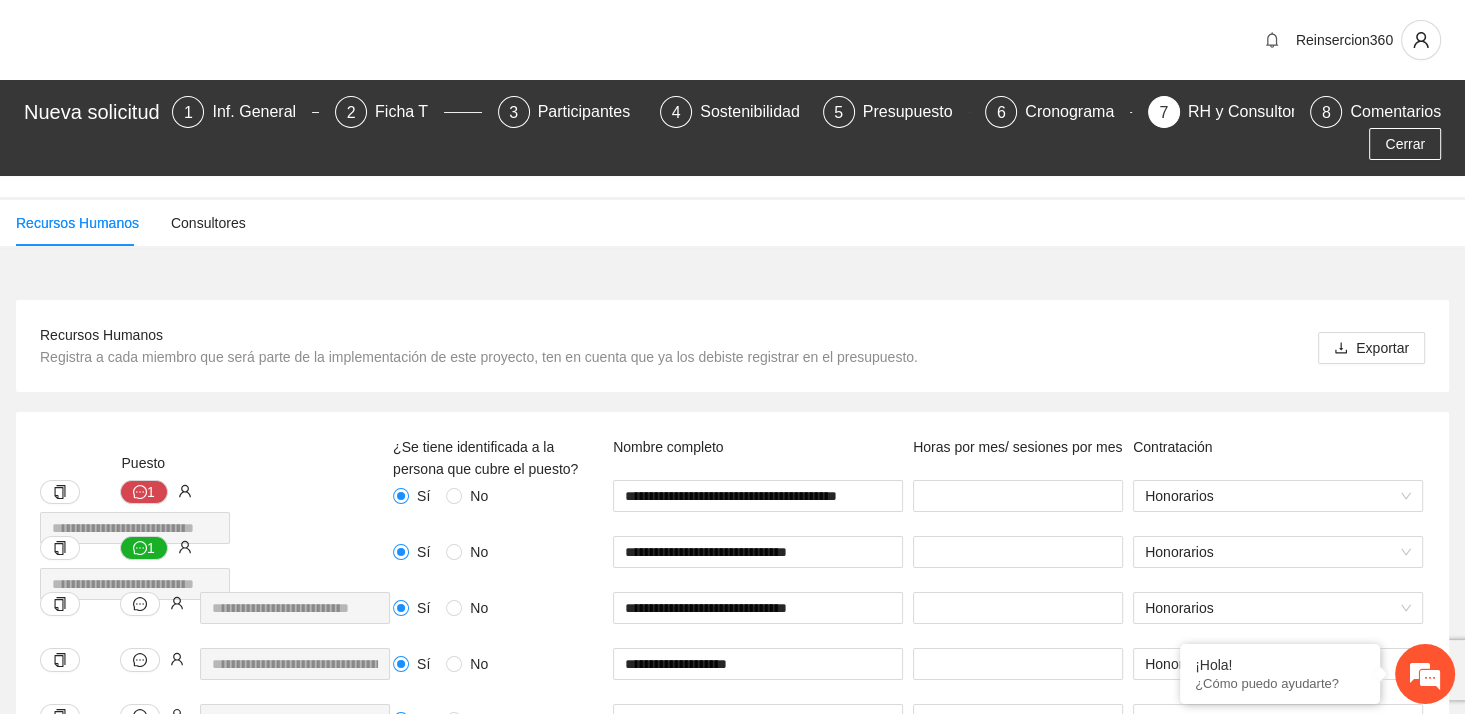 click on "Recursos Humanos Consultores" at bounding box center [732, 223] 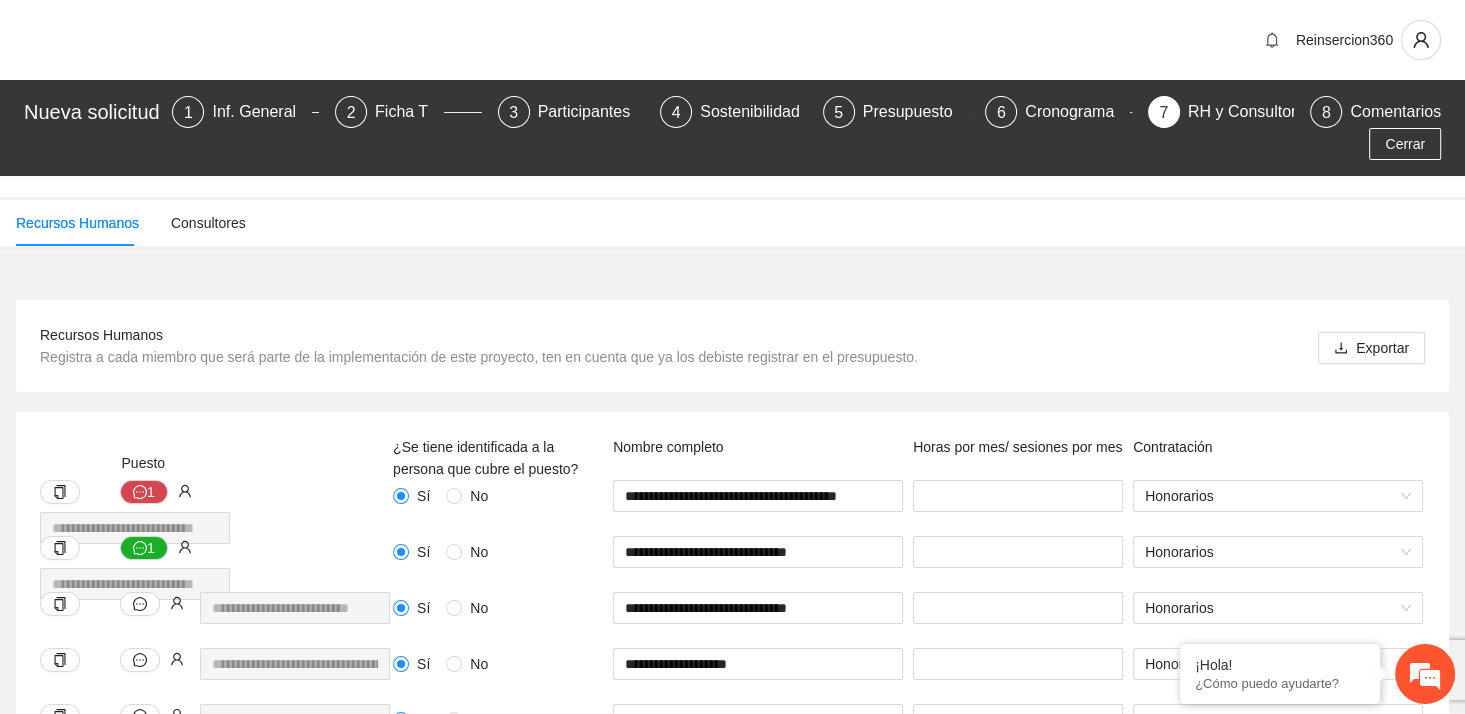 scroll, scrollTop: 14, scrollLeft: 0, axis: vertical 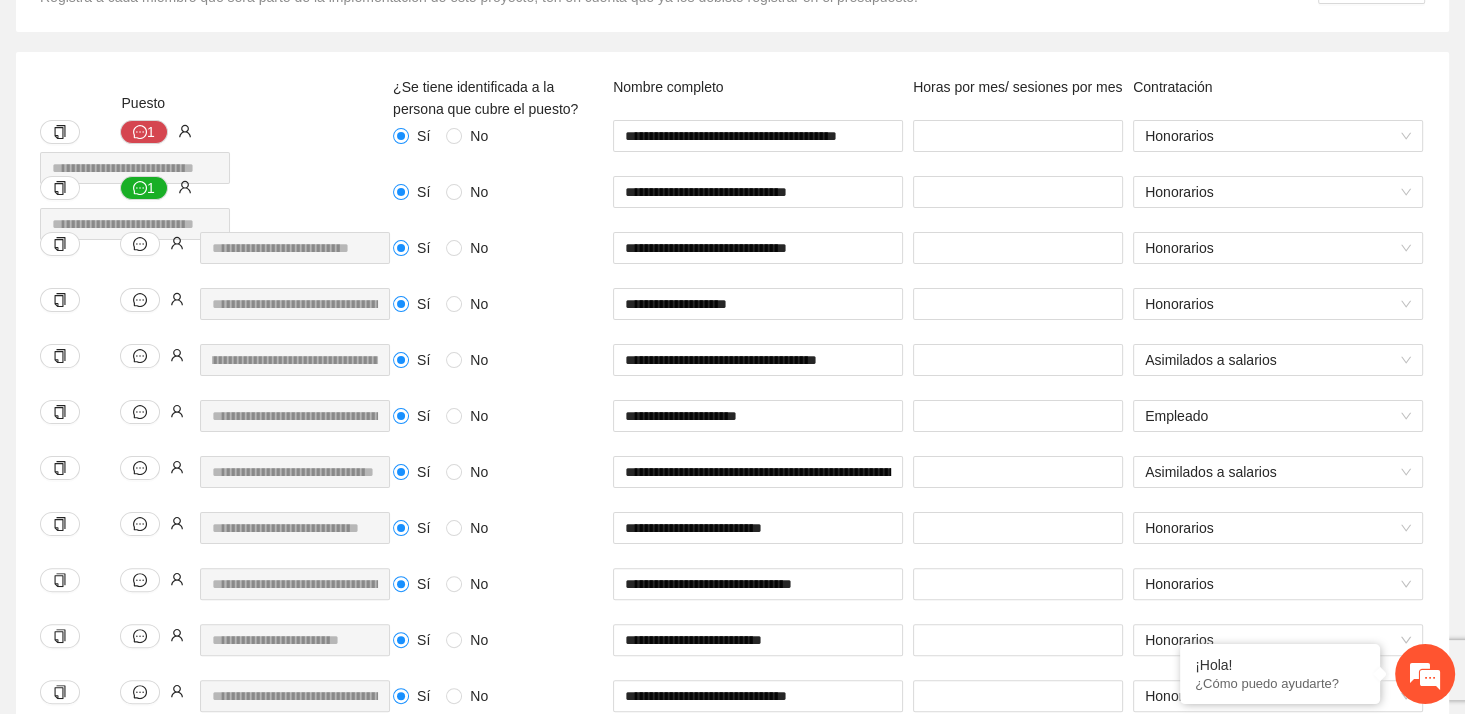 click on "**********" at bounding box center [216, 372] 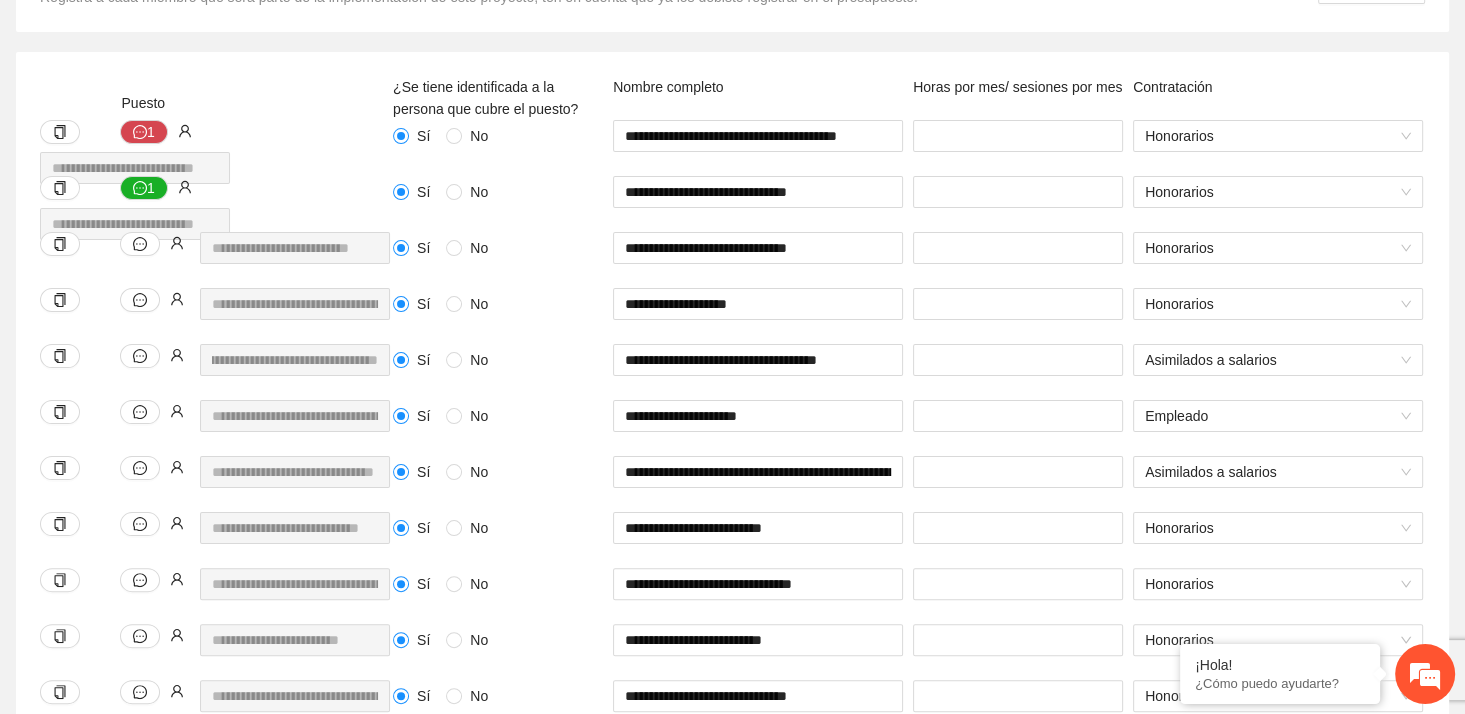 scroll, scrollTop: 0, scrollLeft: 88, axis: horizontal 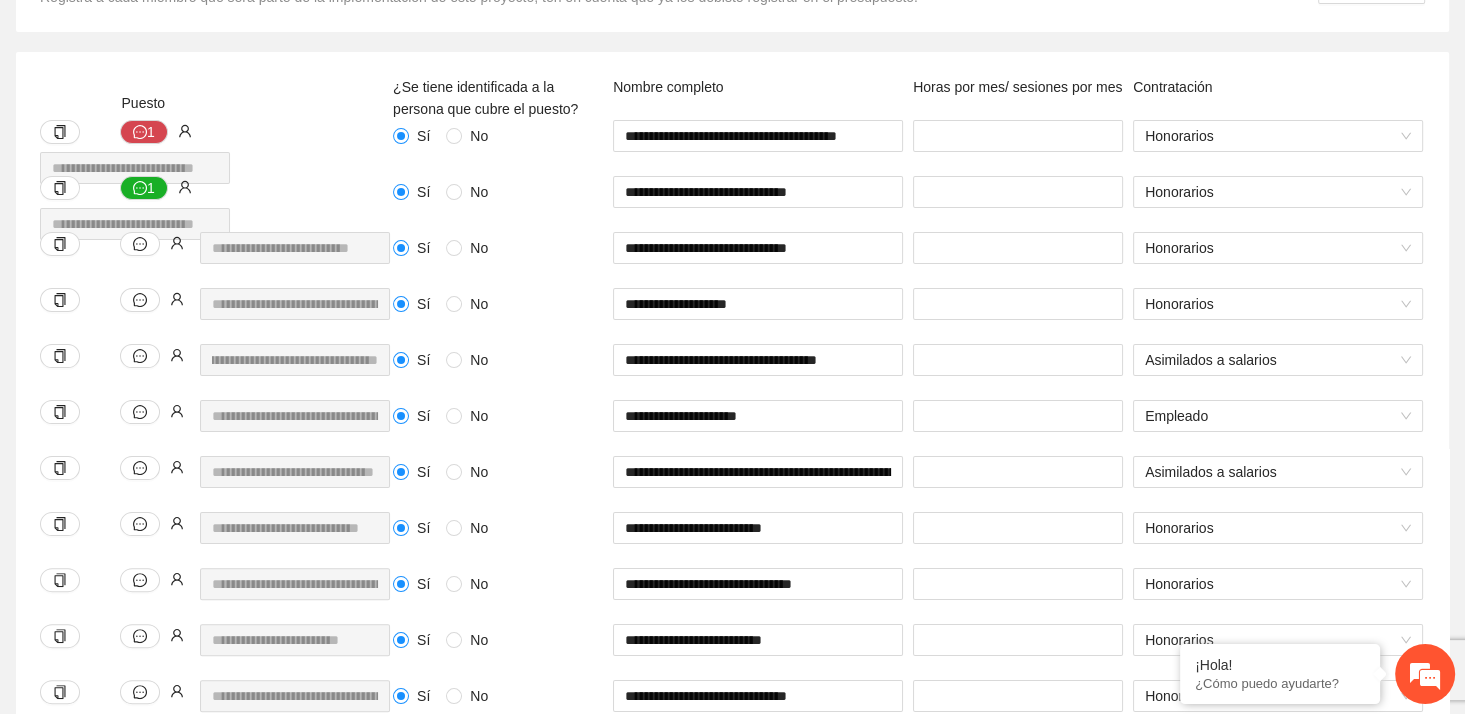 click on "**********" at bounding box center [732, 714] 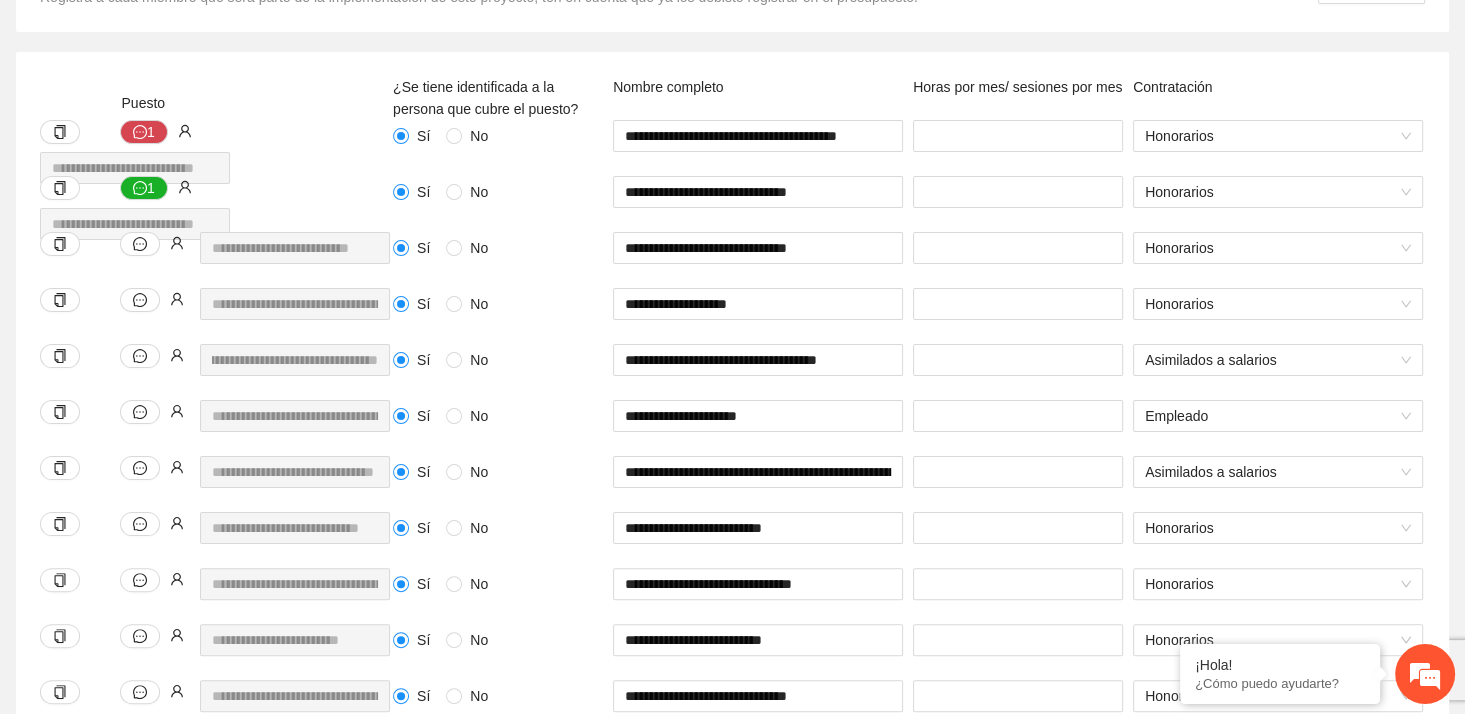 drag, startPoint x: 408, startPoint y: 363, endPoint x: 318, endPoint y: 330, distance: 95.85927 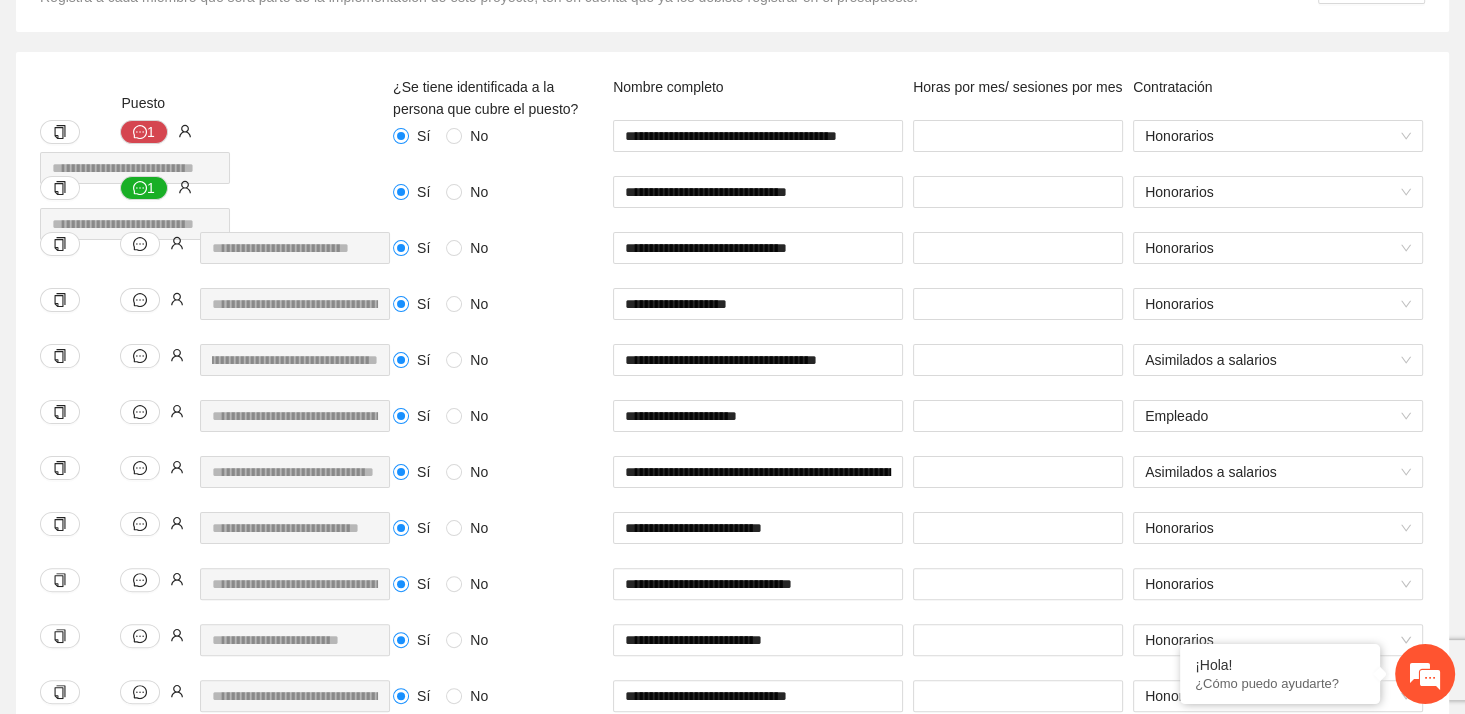 click on "**********" at bounding box center (216, 316) 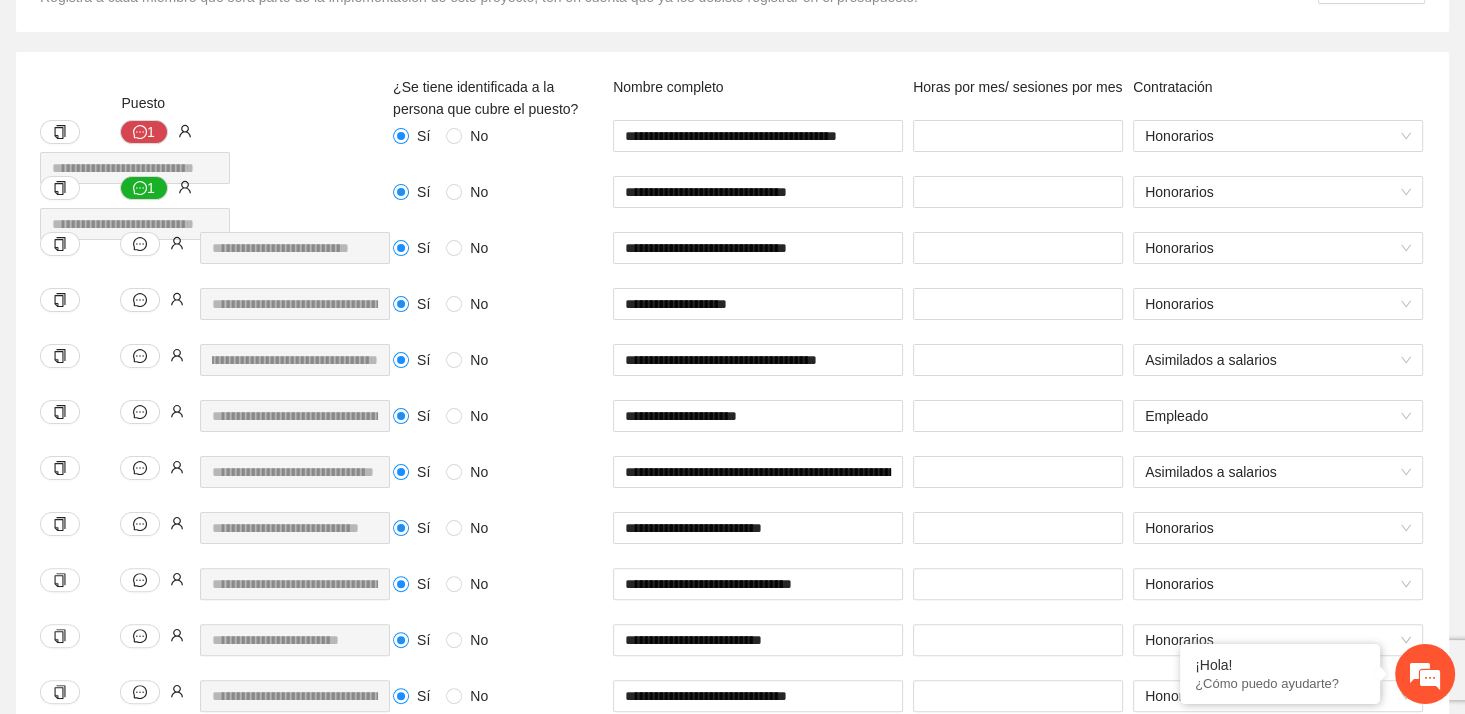 scroll, scrollTop: 0, scrollLeft: 0, axis: both 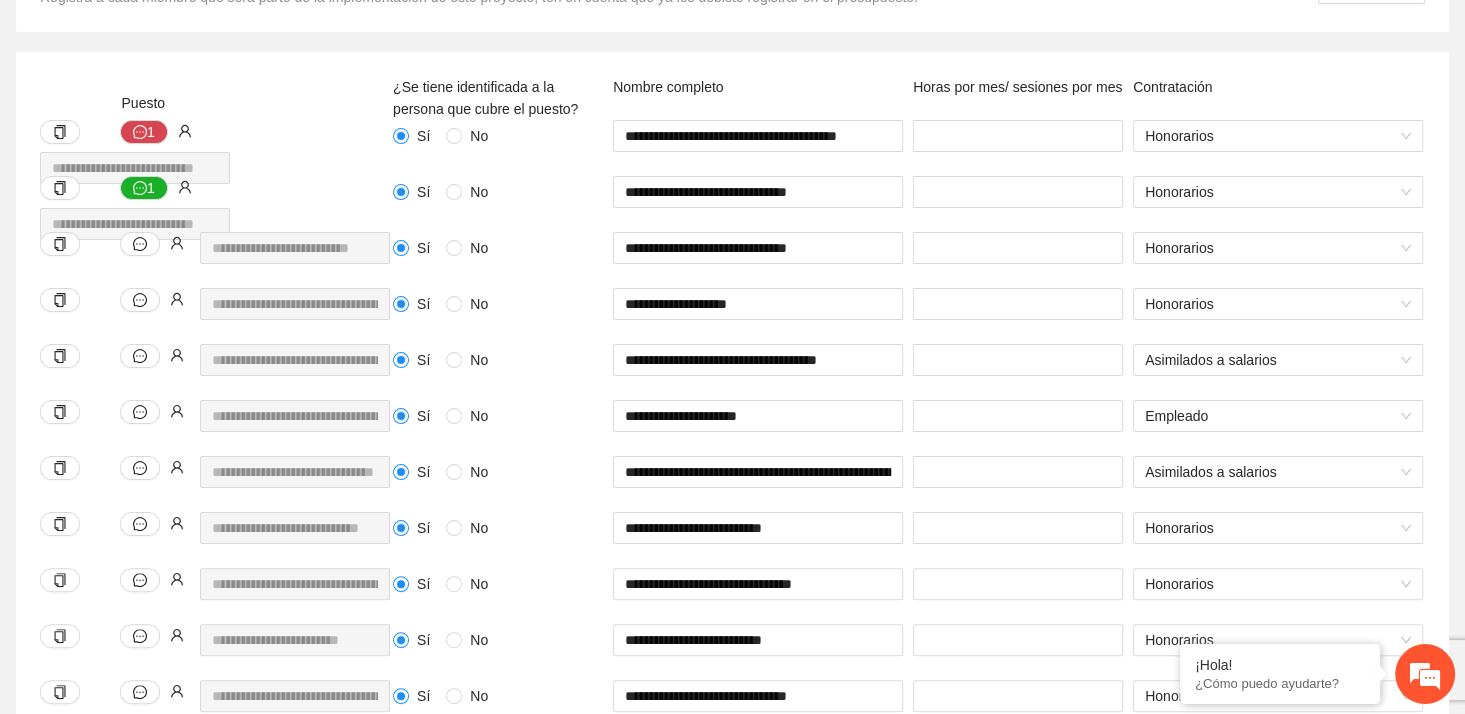 click on "**********" at bounding box center [216, 372] 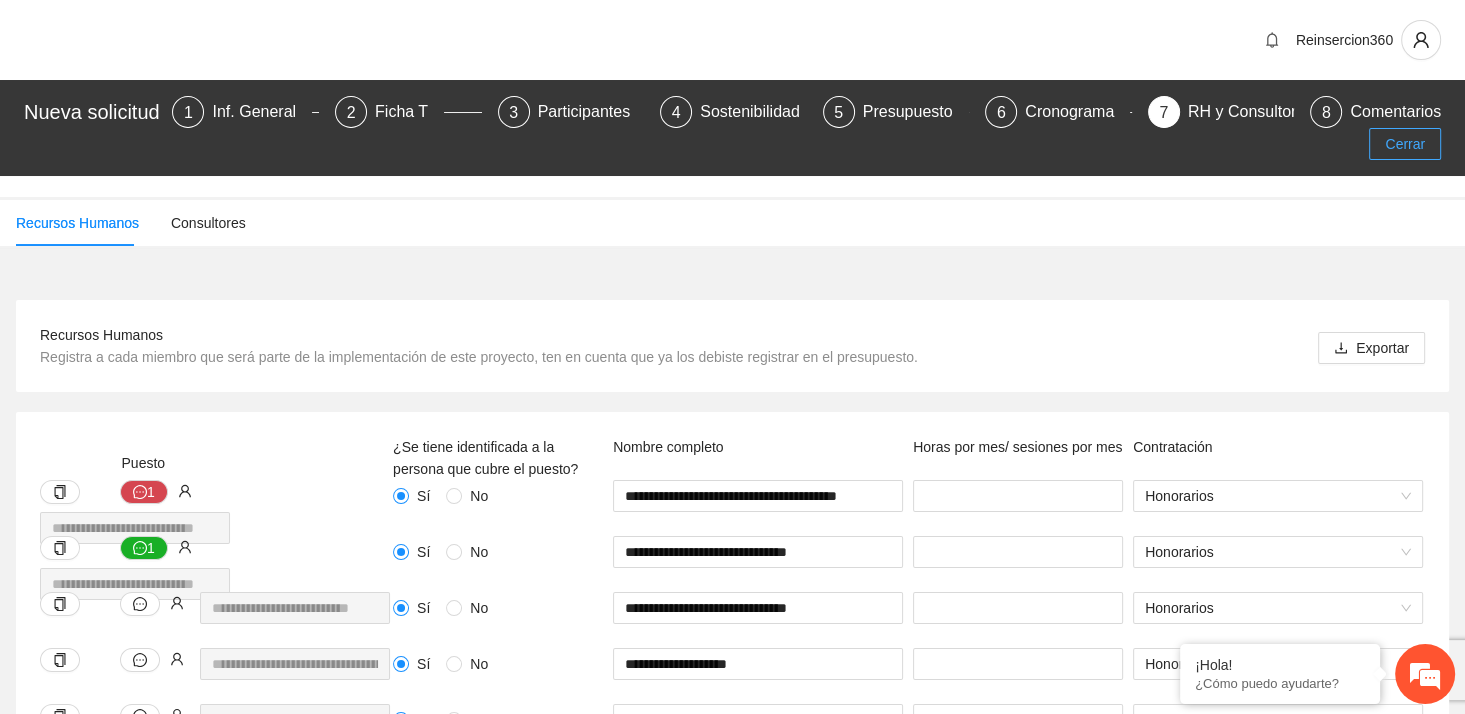 click on "Cerrar" at bounding box center (1405, 144) 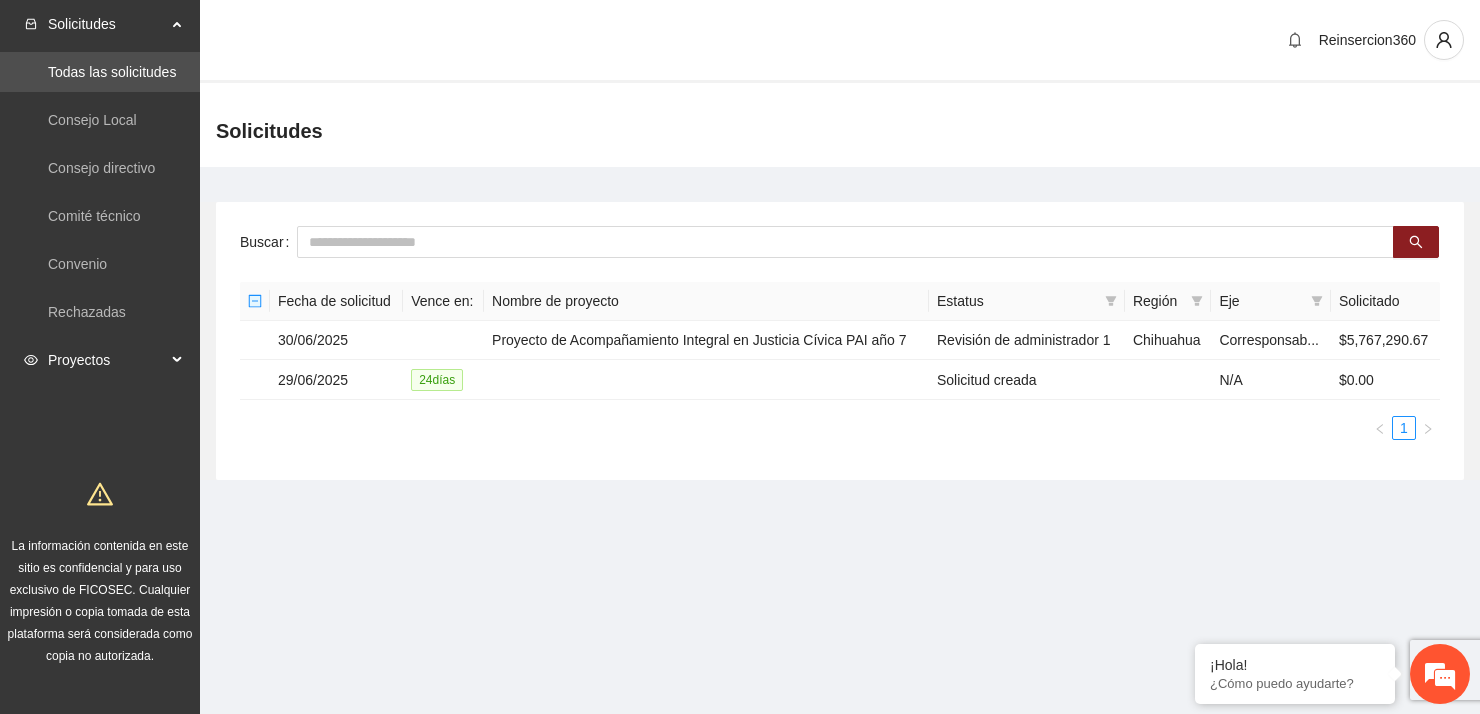 click on "Proyectos" at bounding box center [107, 360] 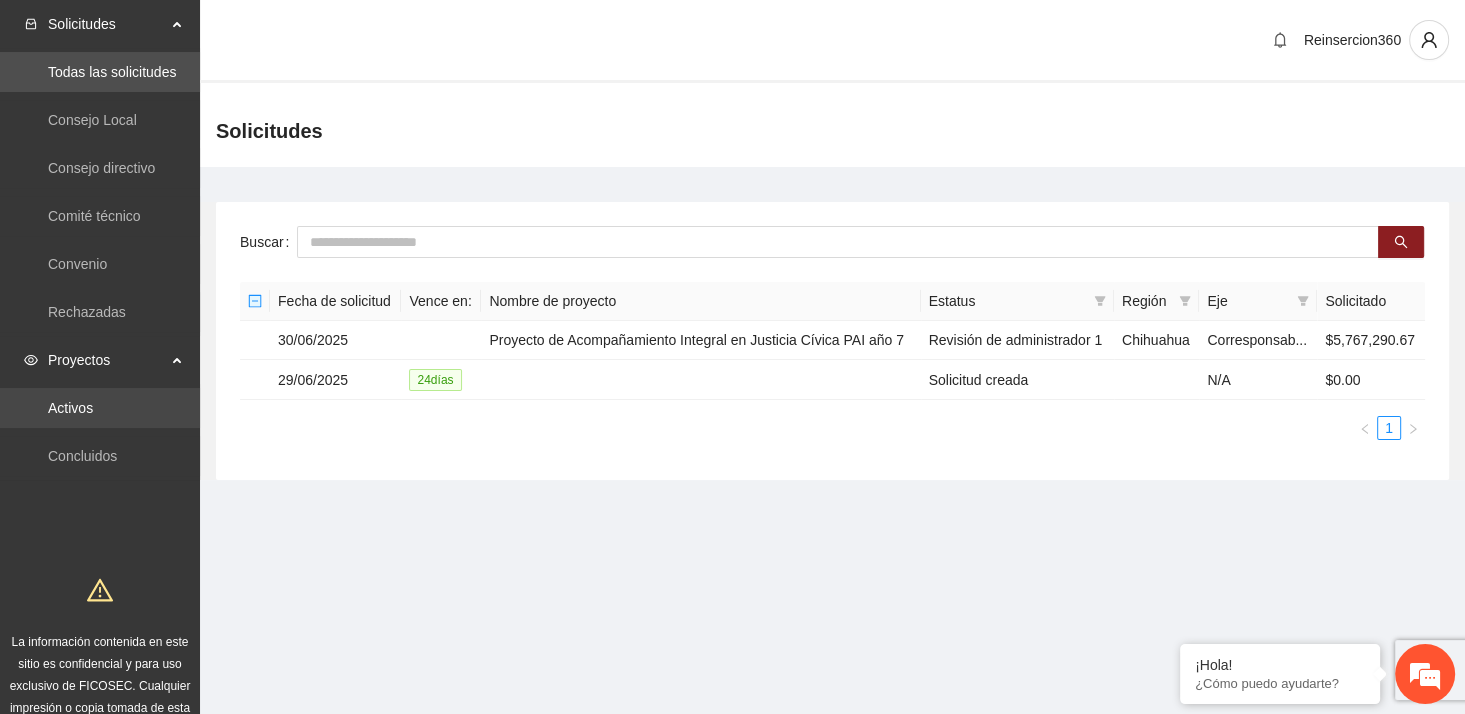 click on "Activos" at bounding box center [70, 408] 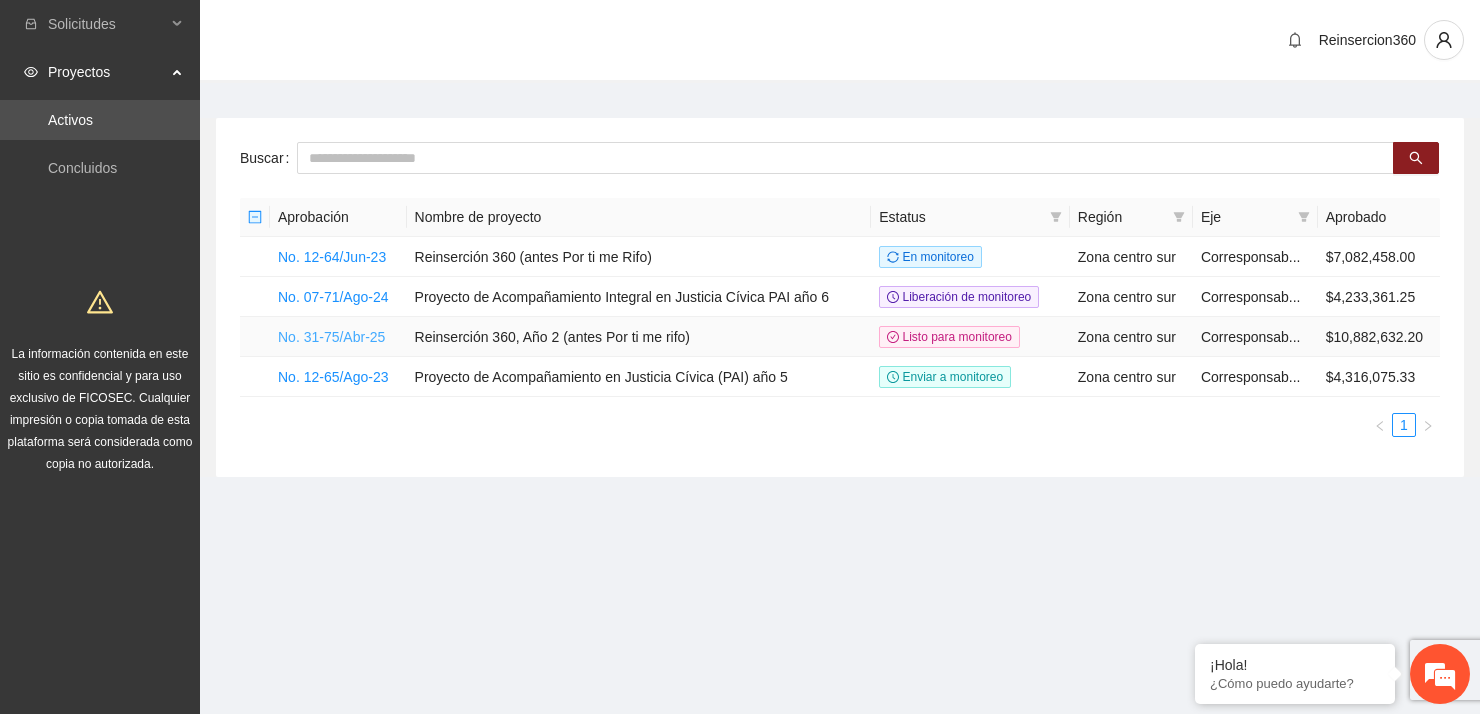 click on "No. 31-75/Abr-25" at bounding box center (331, 337) 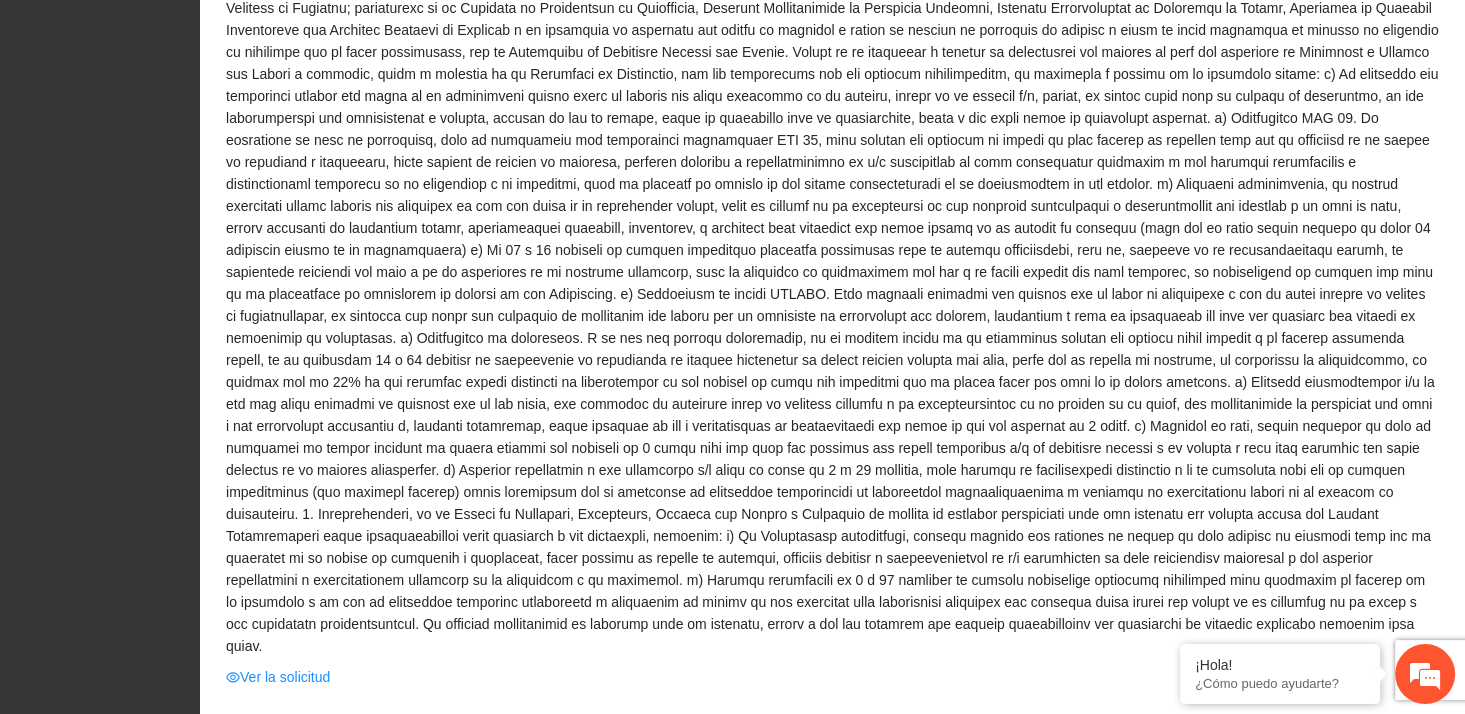 scroll, scrollTop: 1972, scrollLeft: 0, axis: vertical 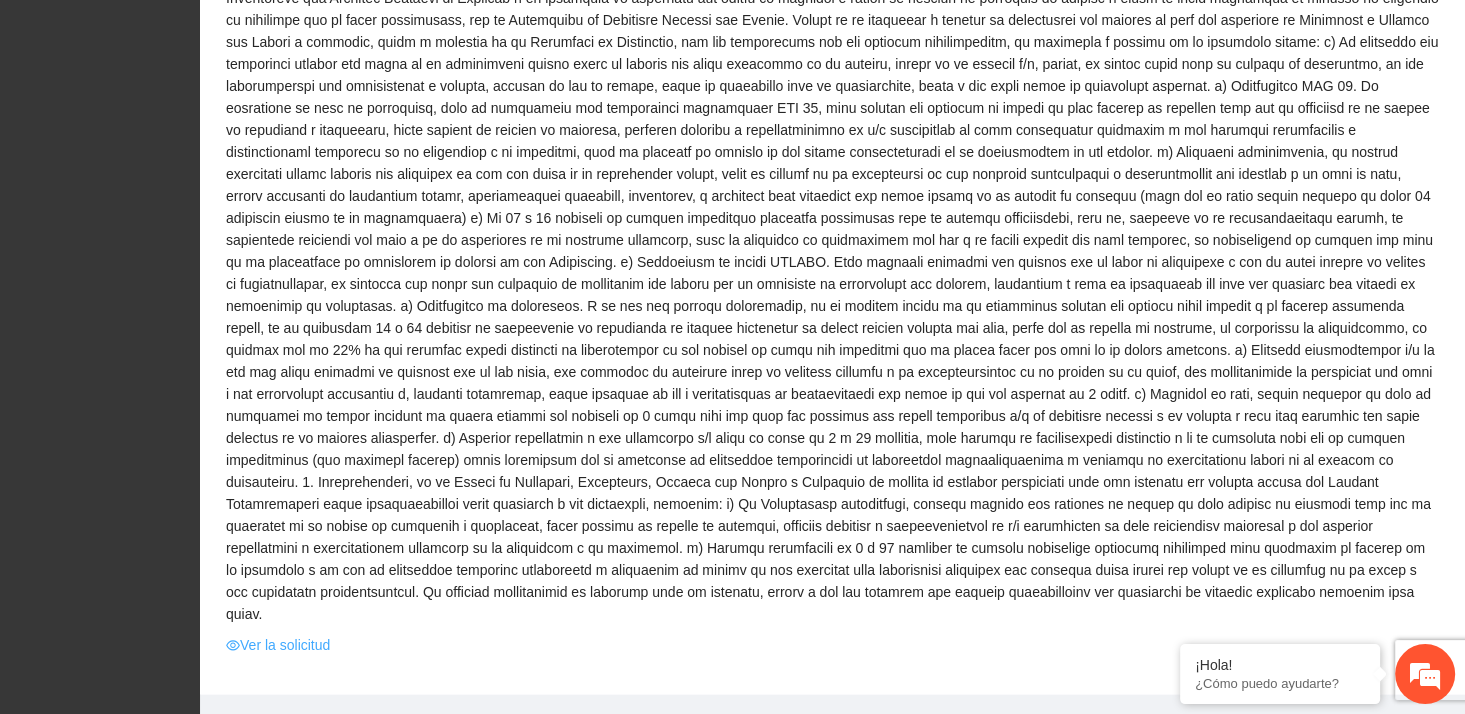 click on "Ver la solicitud" at bounding box center [278, 645] 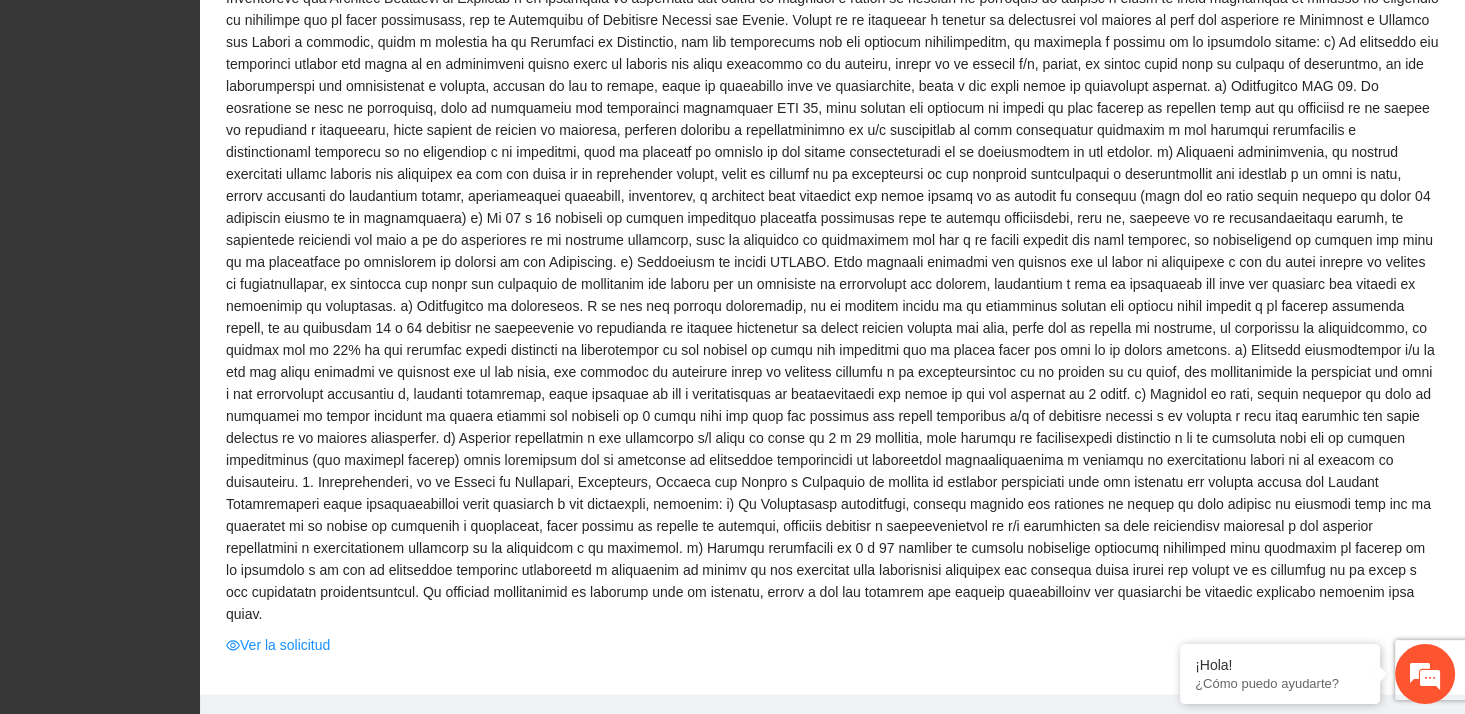 scroll, scrollTop: 0, scrollLeft: 0, axis: both 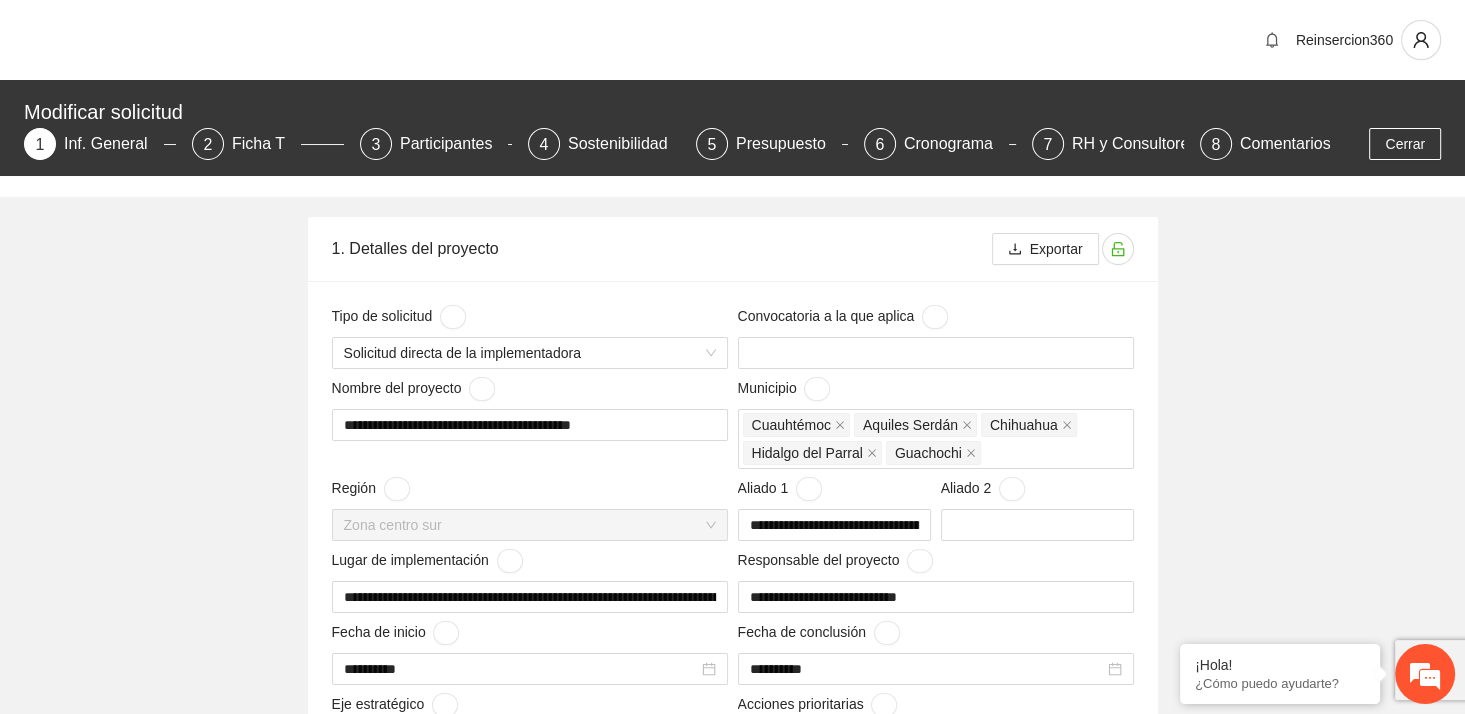 type 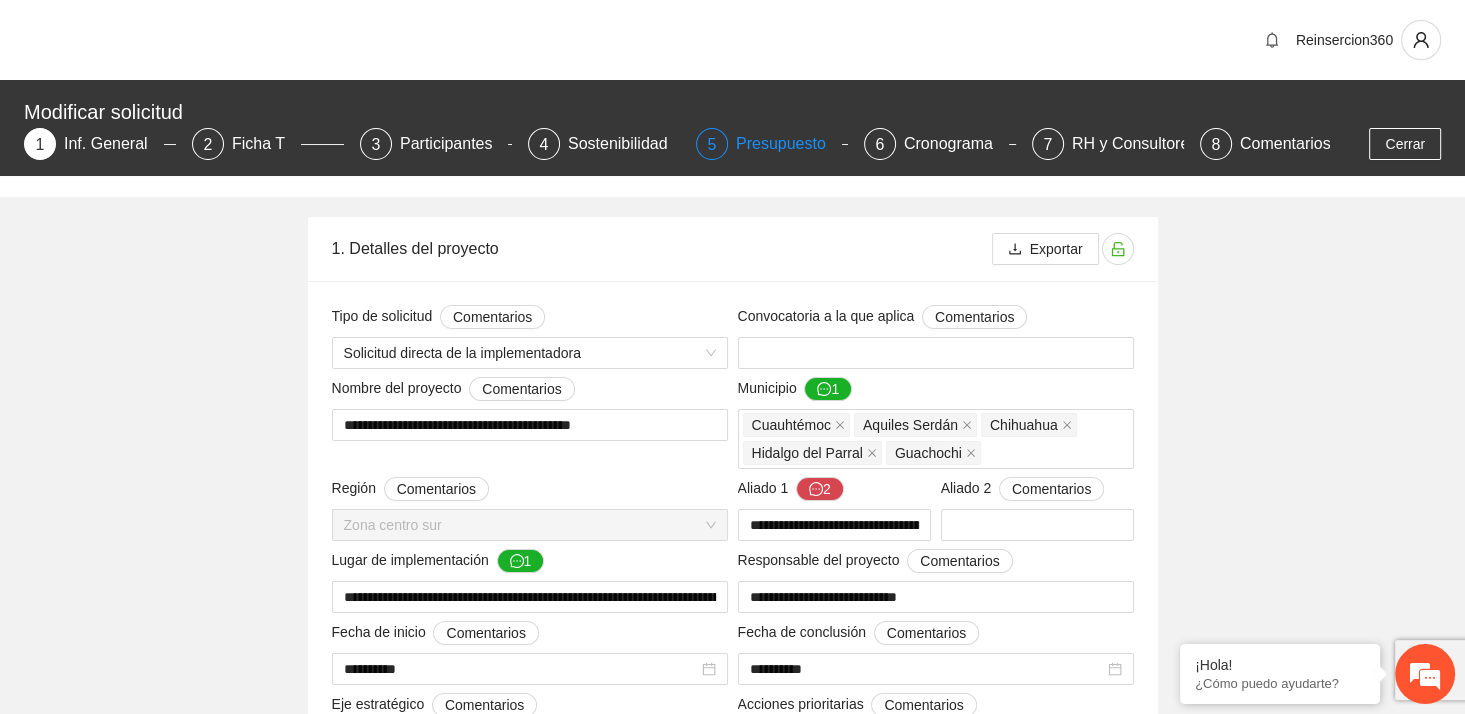 click on "Presupuesto" at bounding box center [789, 144] 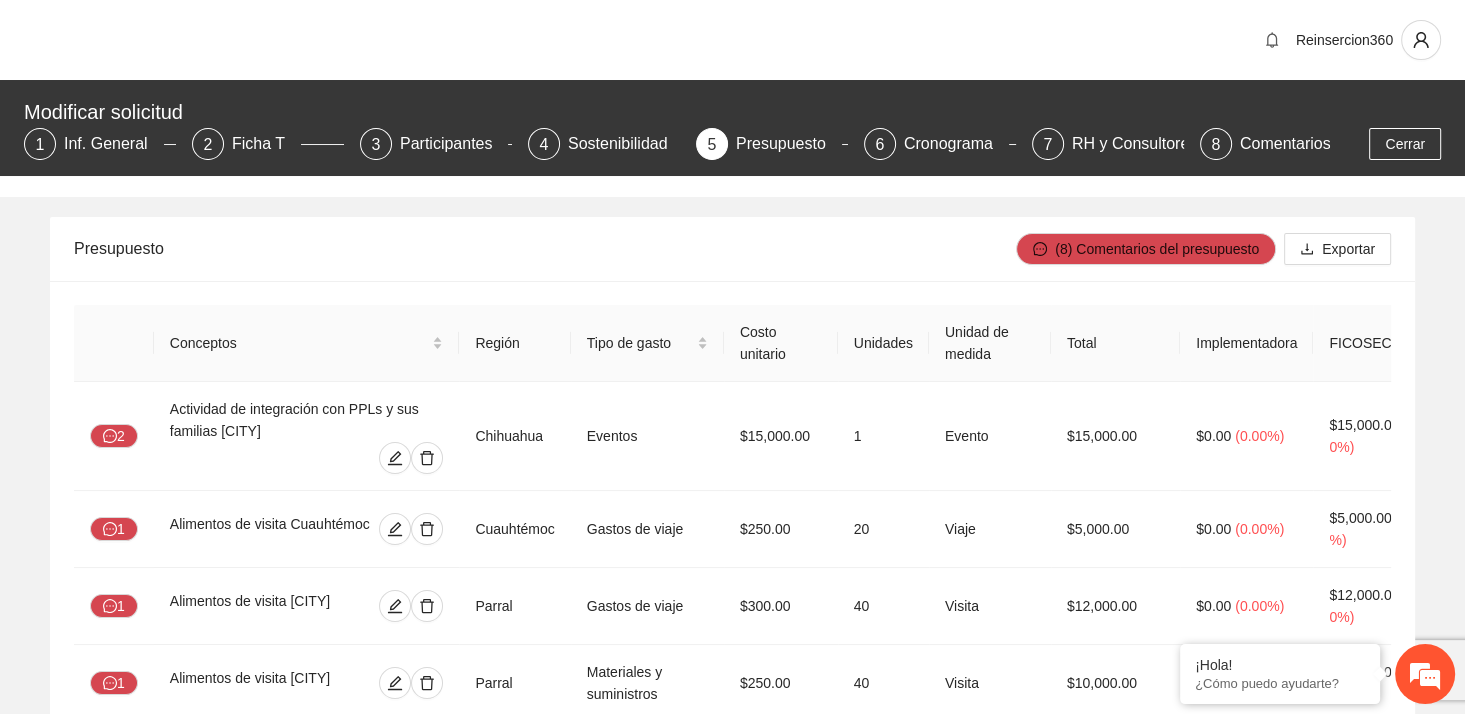 scroll, scrollTop: 4802, scrollLeft: 0, axis: vertical 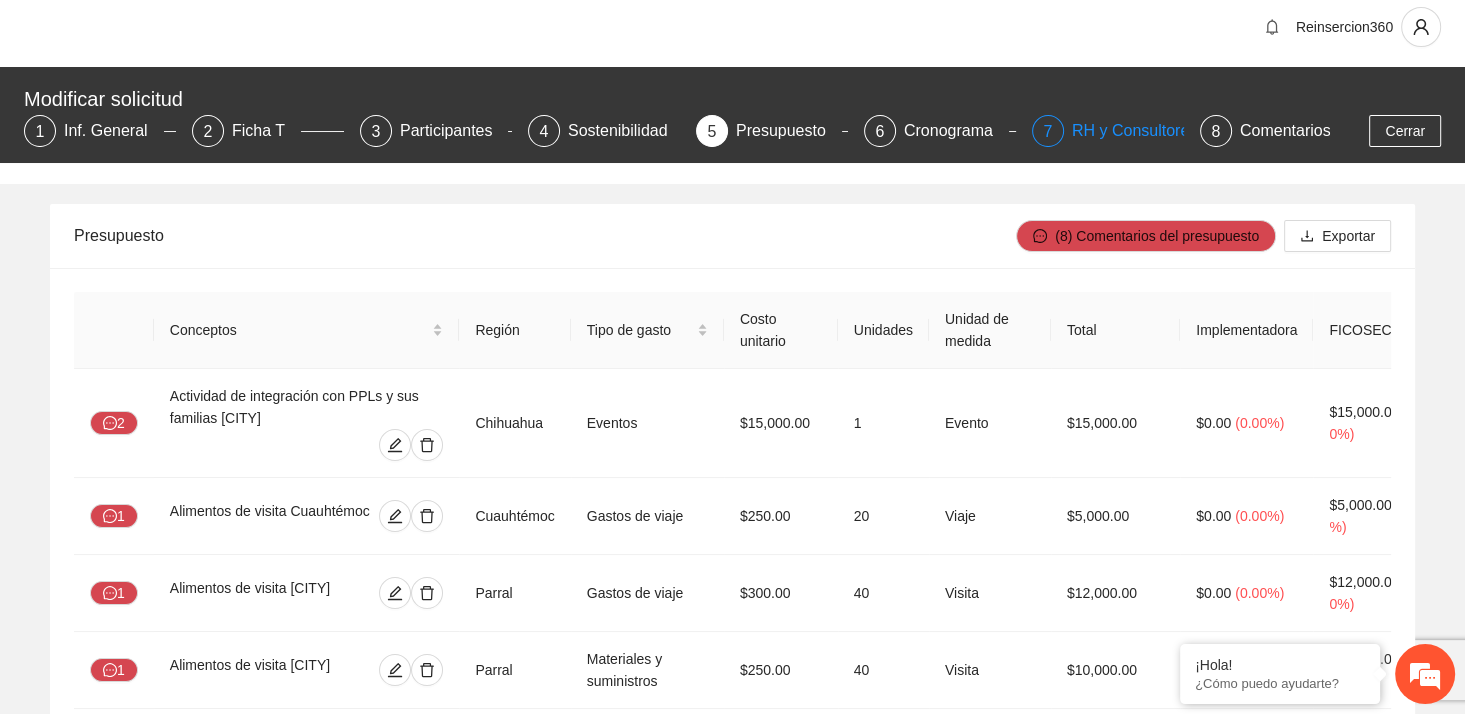 click on "RH y Consultores" at bounding box center [1142, 131] 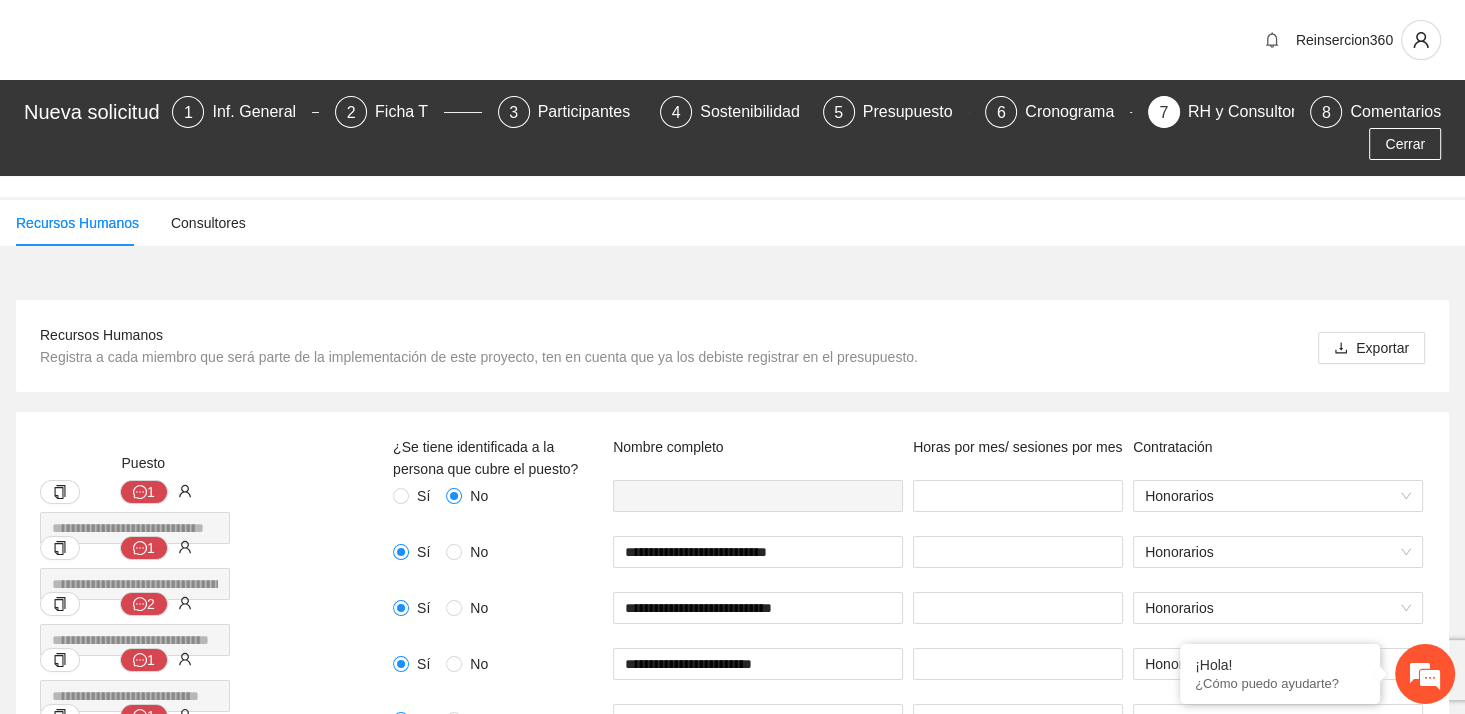 scroll, scrollTop: 624, scrollLeft: 0, axis: vertical 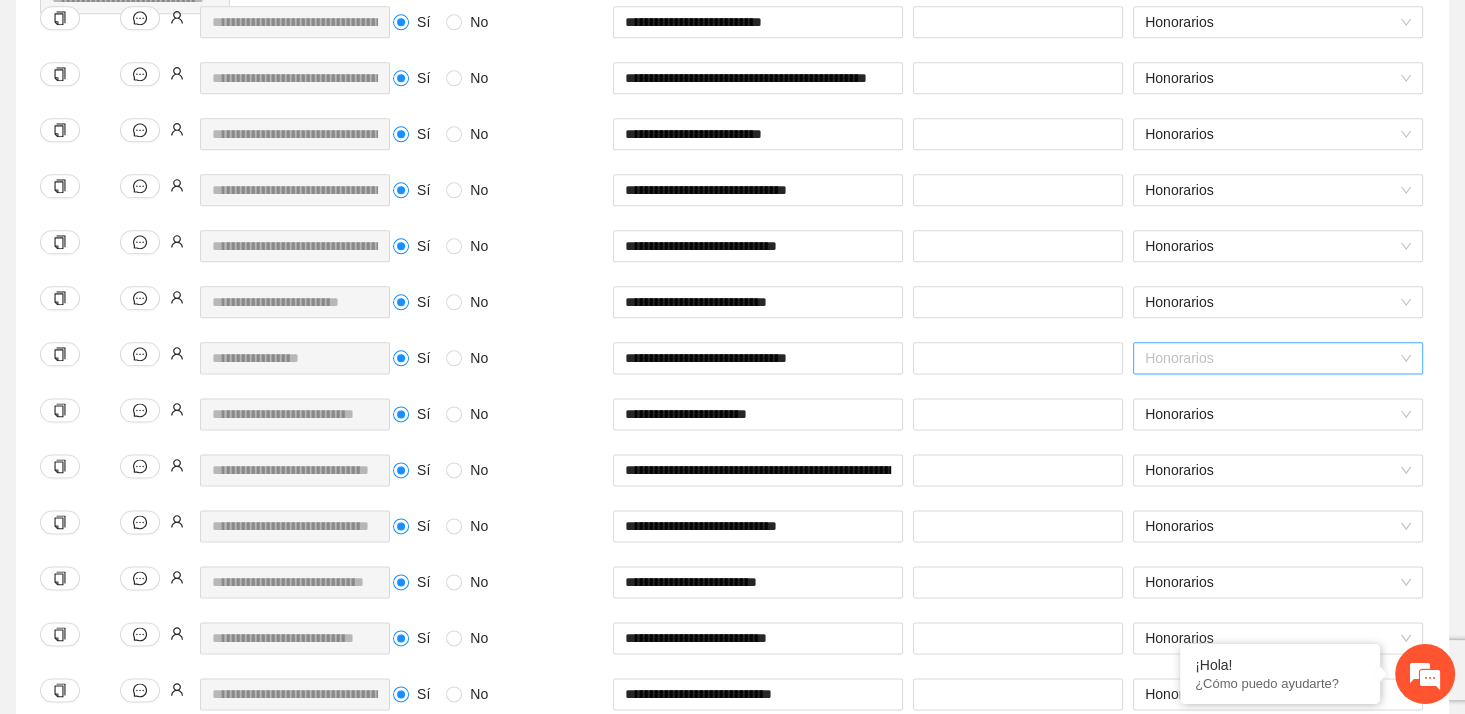 click on "Honorarios" at bounding box center (1278, 358) 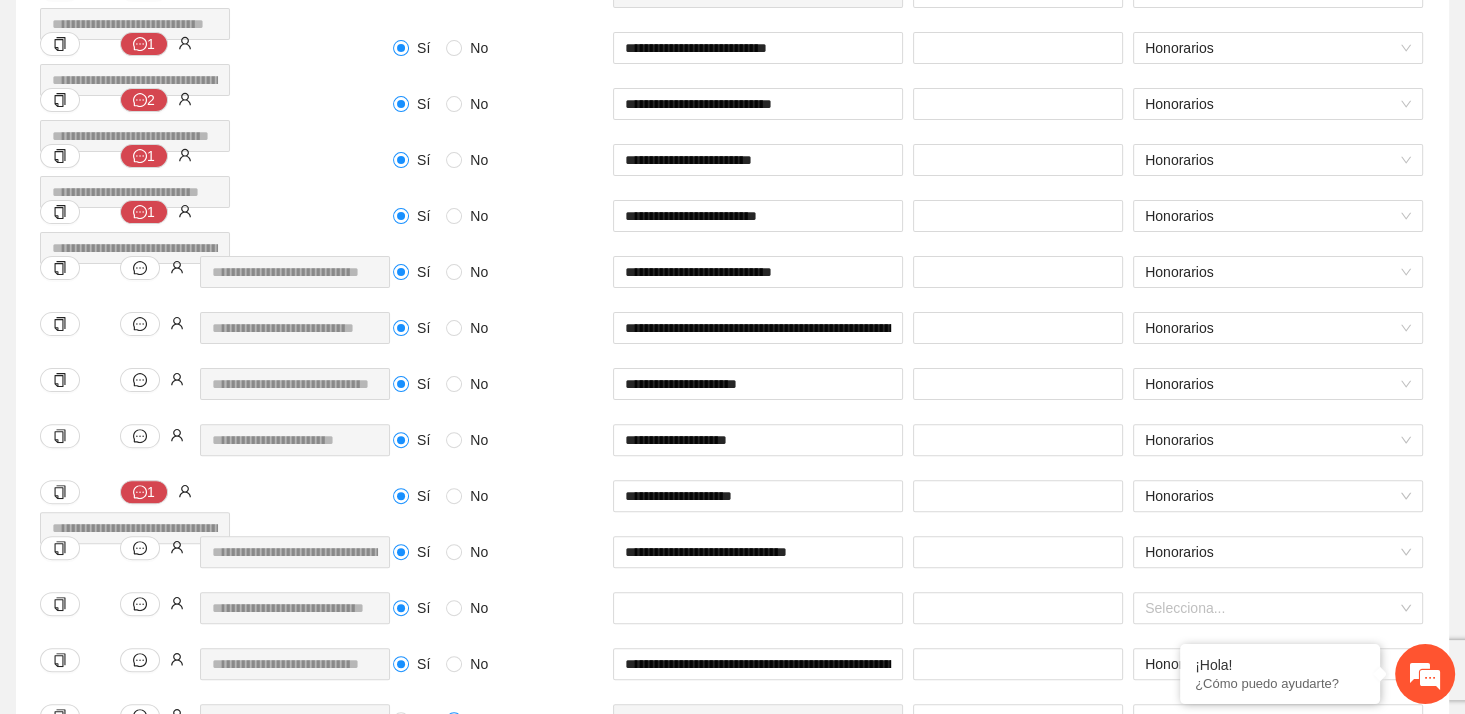 scroll, scrollTop: 0, scrollLeft: 0, axis: both 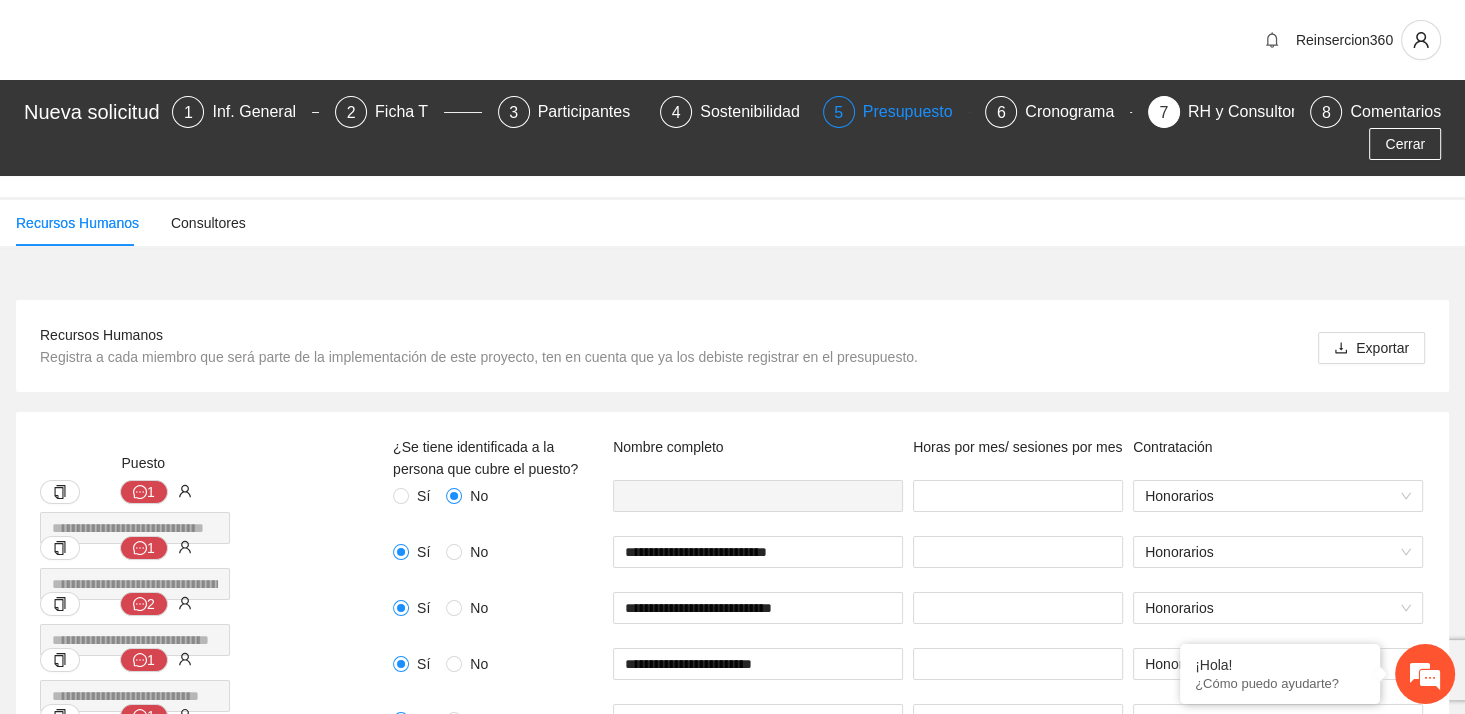click on "Presupuesto" at bounding box center [916, 112] 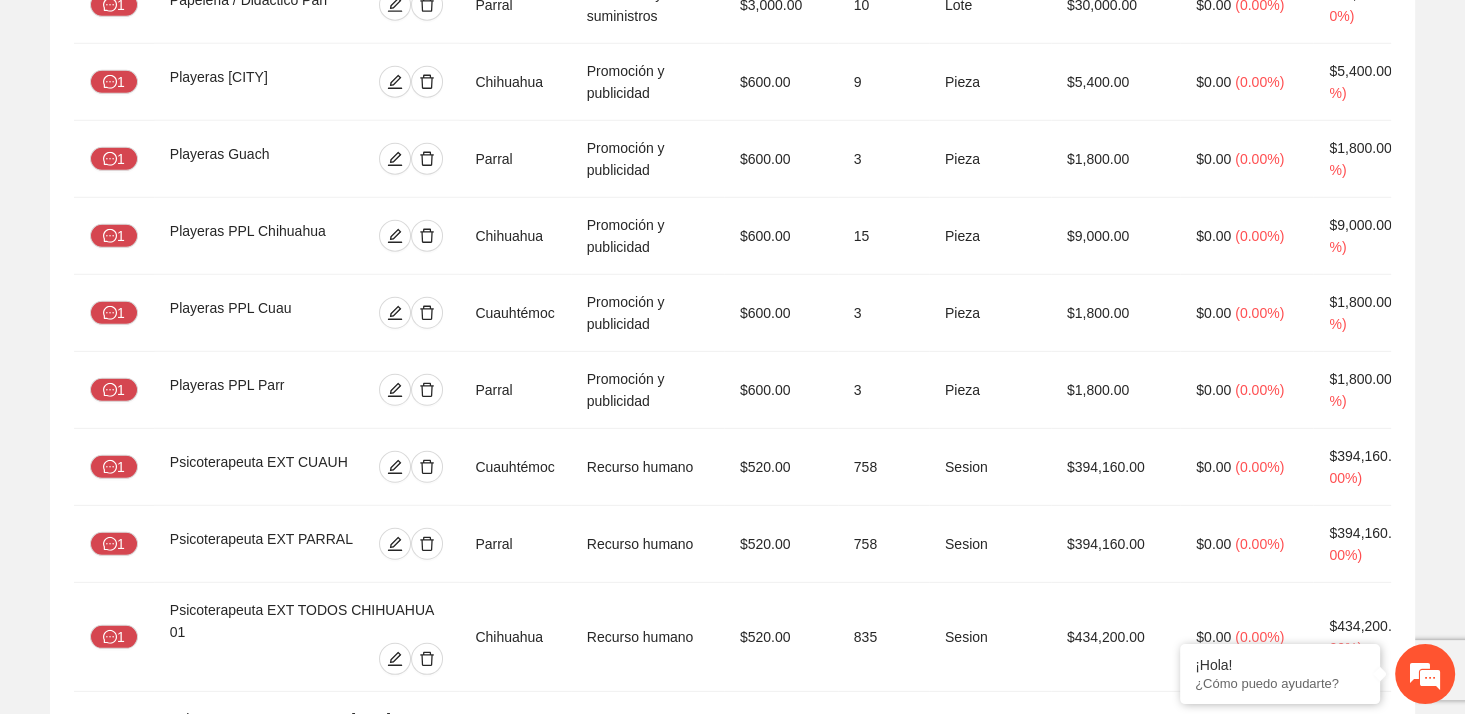 scroll, scrollTop: 4998, scrollLeft: 0, axis: vertical 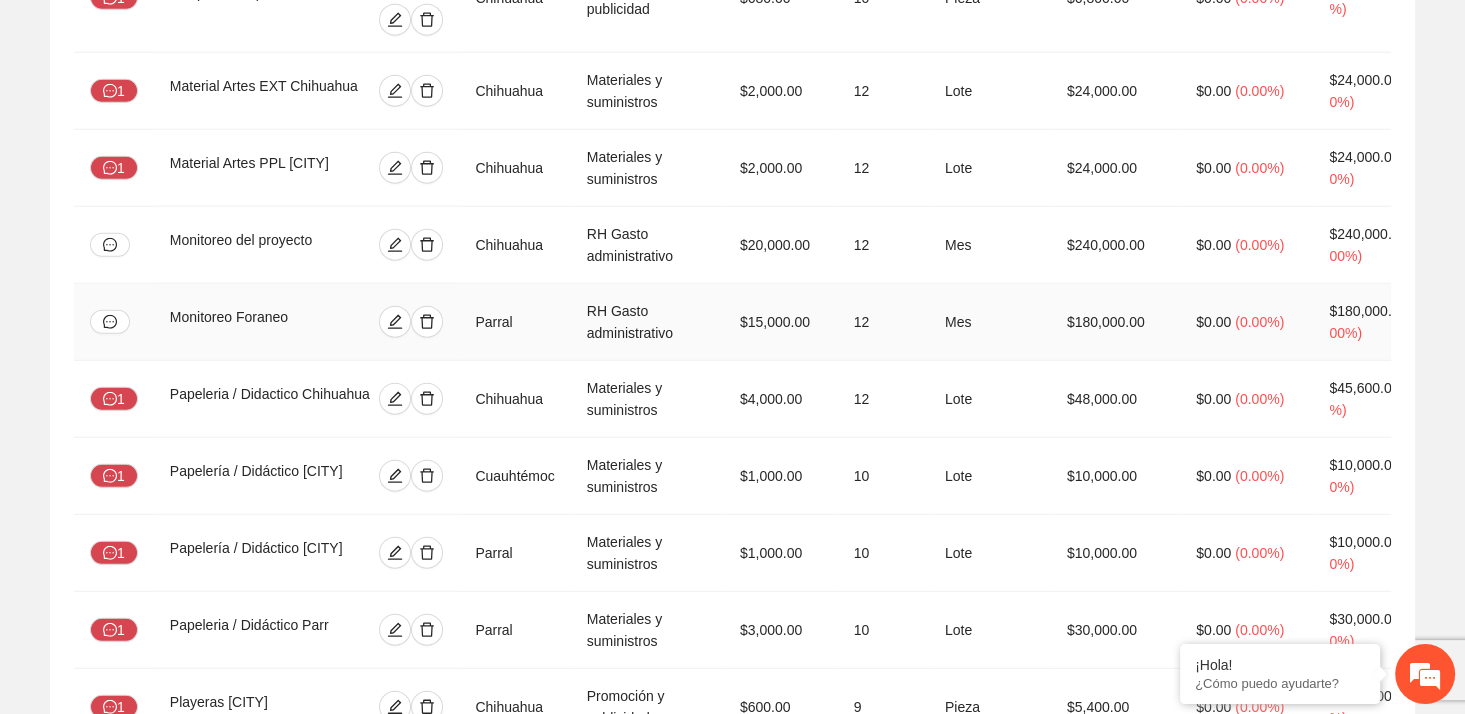 click on "RH Gasto administrativo" at bounding box center [647, 322] 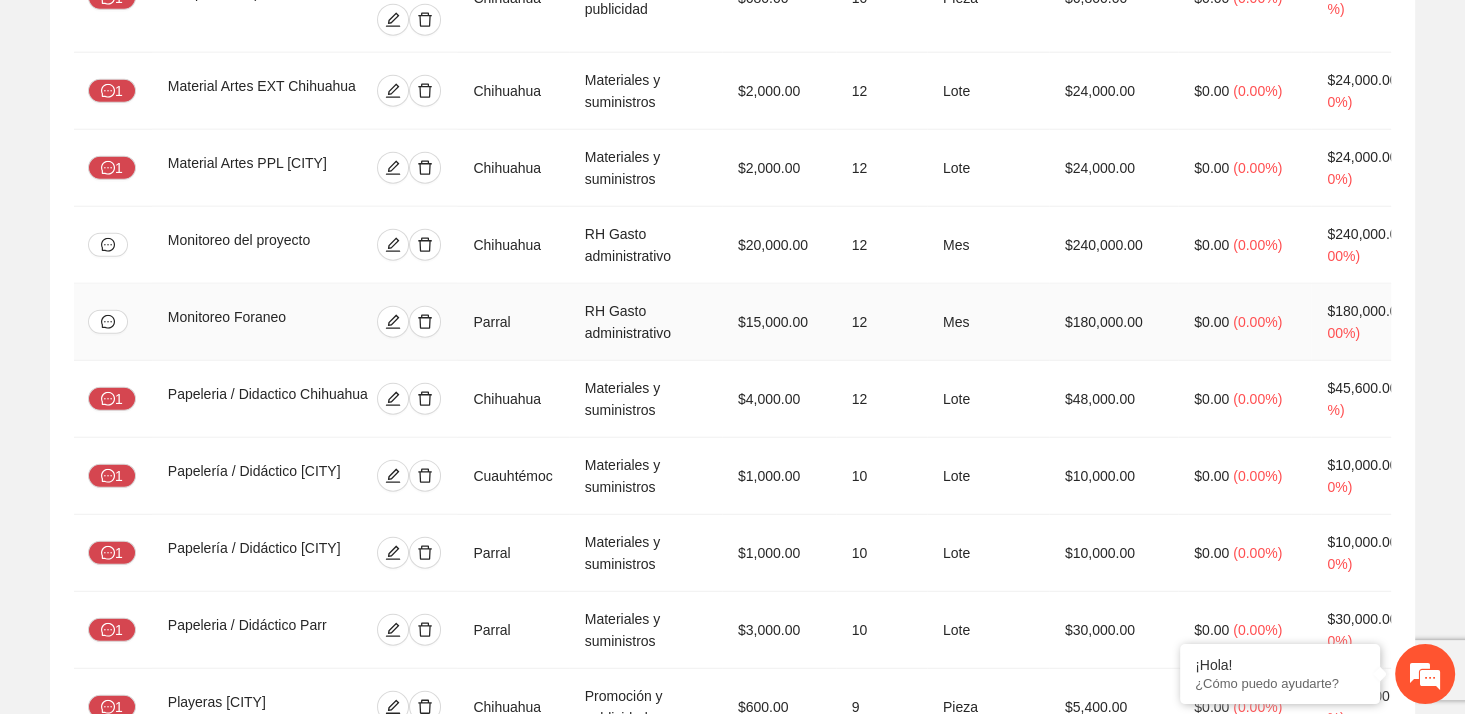 scroll, scrollTop: 0, scrollLeft: 0, axis: both 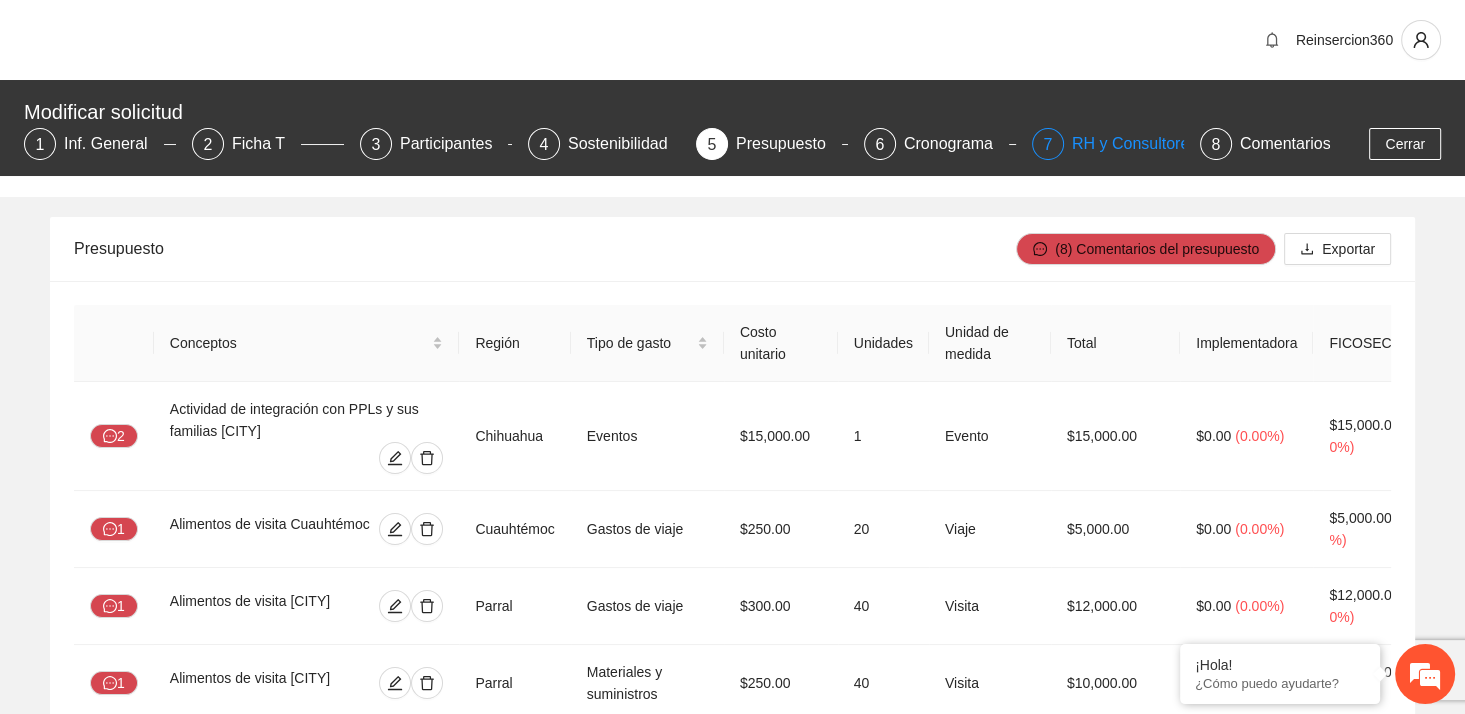 click on "RH y Consultores" at bounding box center [1142, 144] 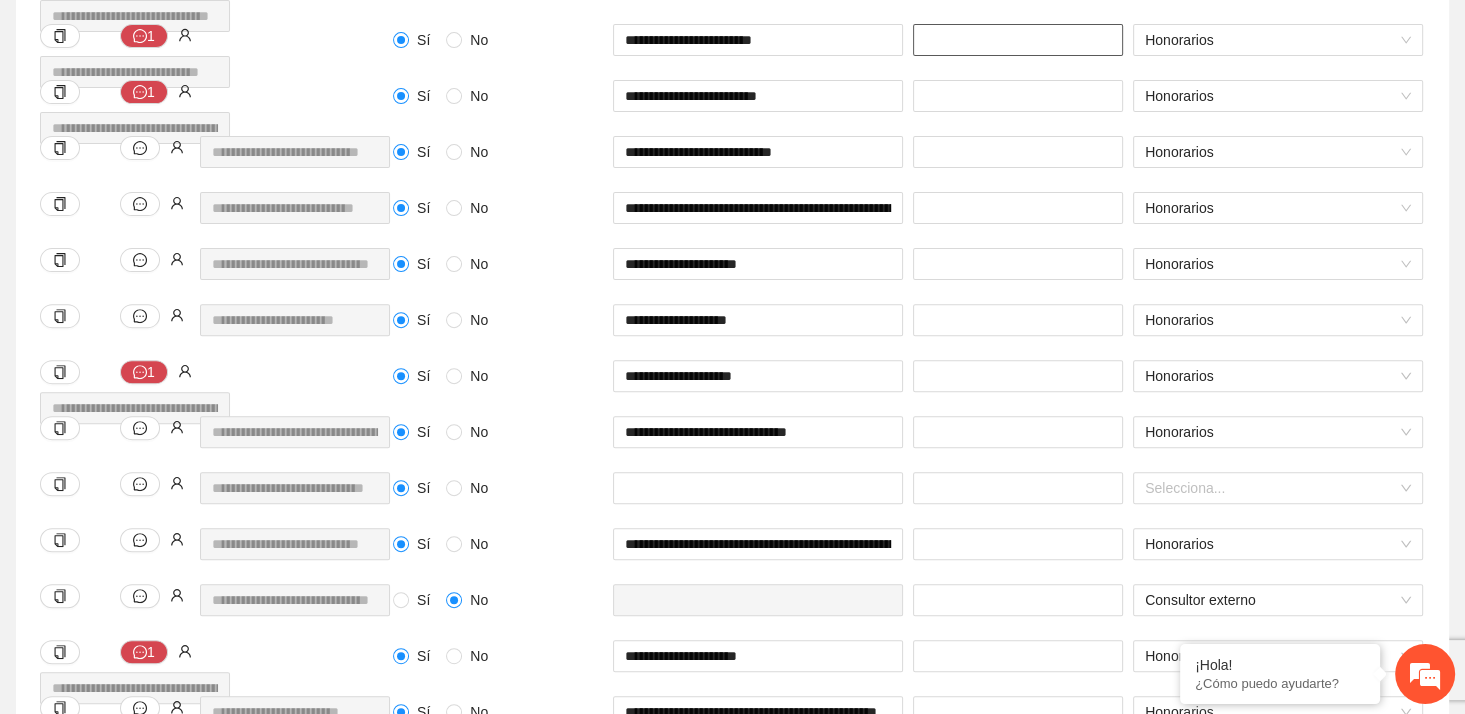 scroll, scrollTop: 2379, scrollLeft: 0, axis: vertical 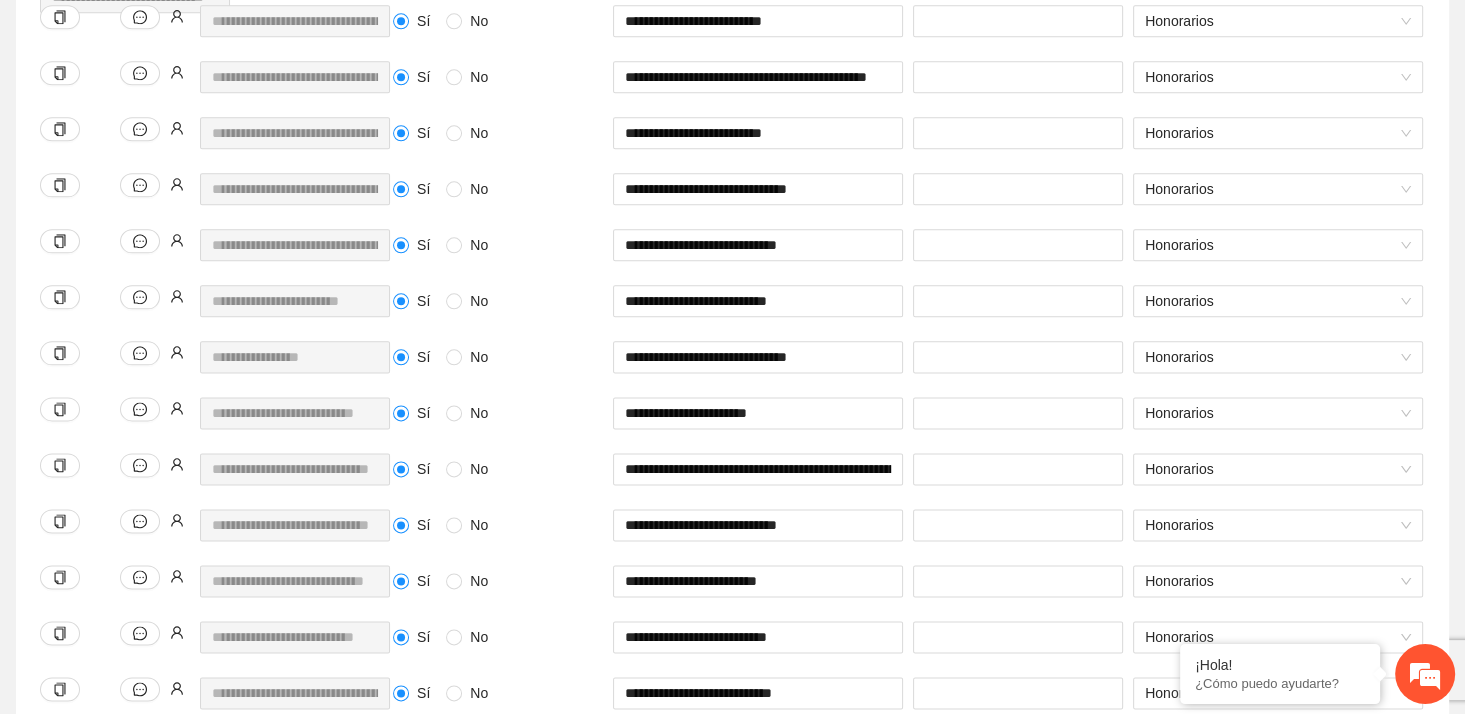 click on "**********" at bounding box center [758, 313] 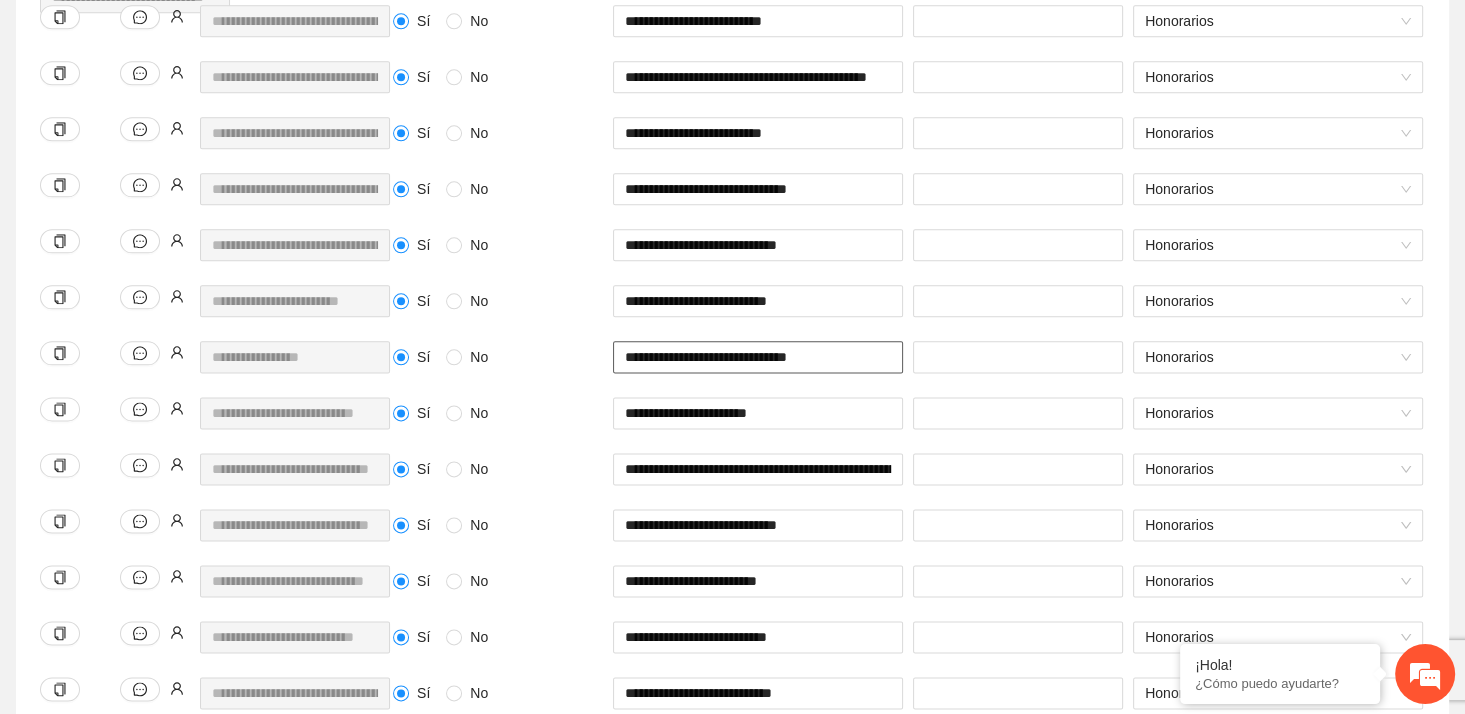 click on "**********" at bounding box center [758, 357] 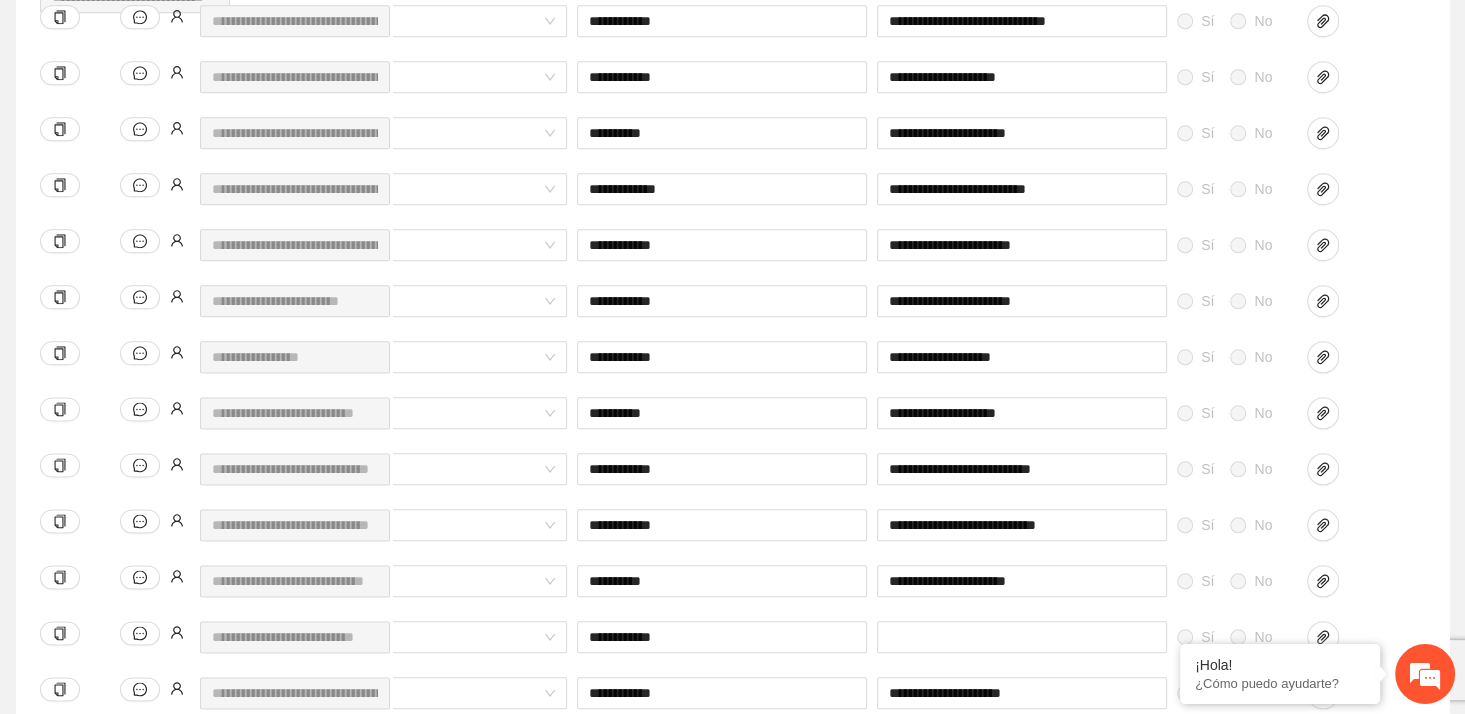 scroll, scrollTop: 0, scrollLeft: 872, axis: horizontal 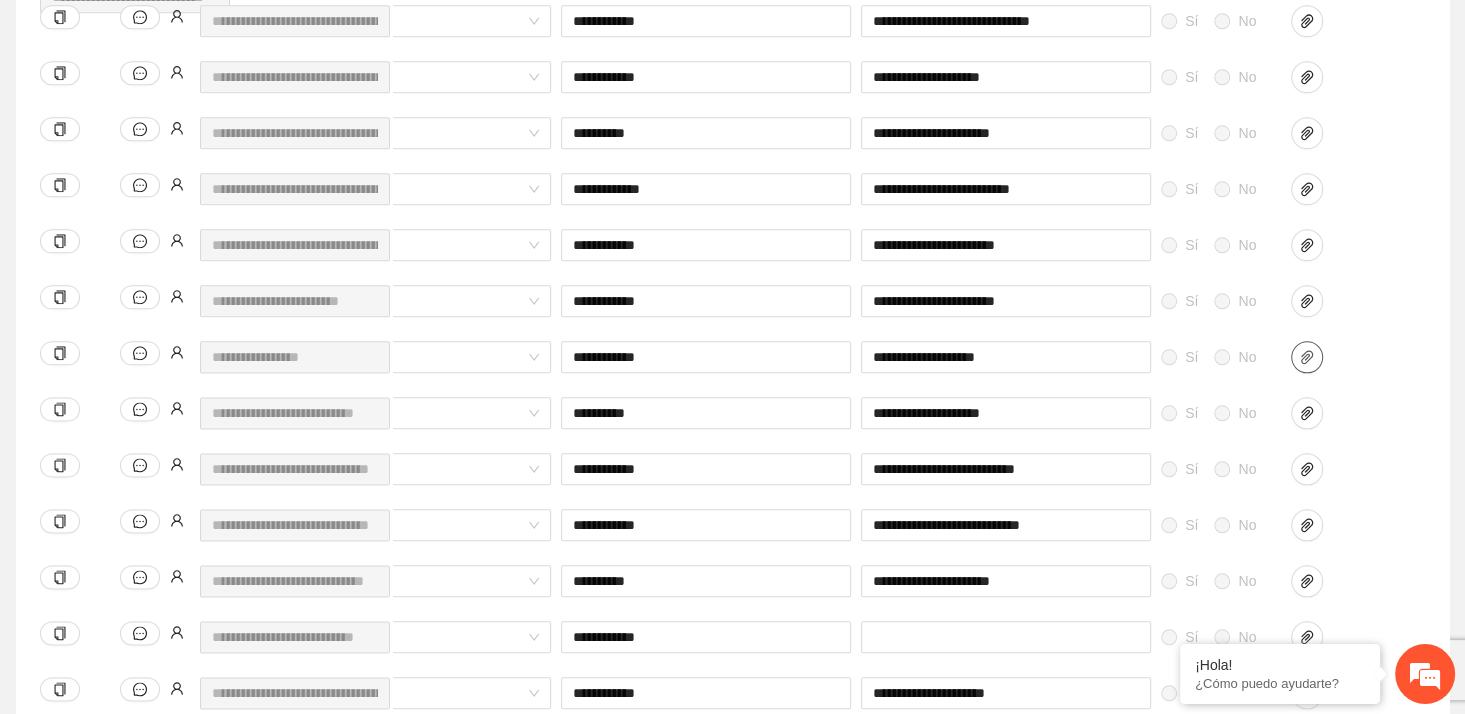 click 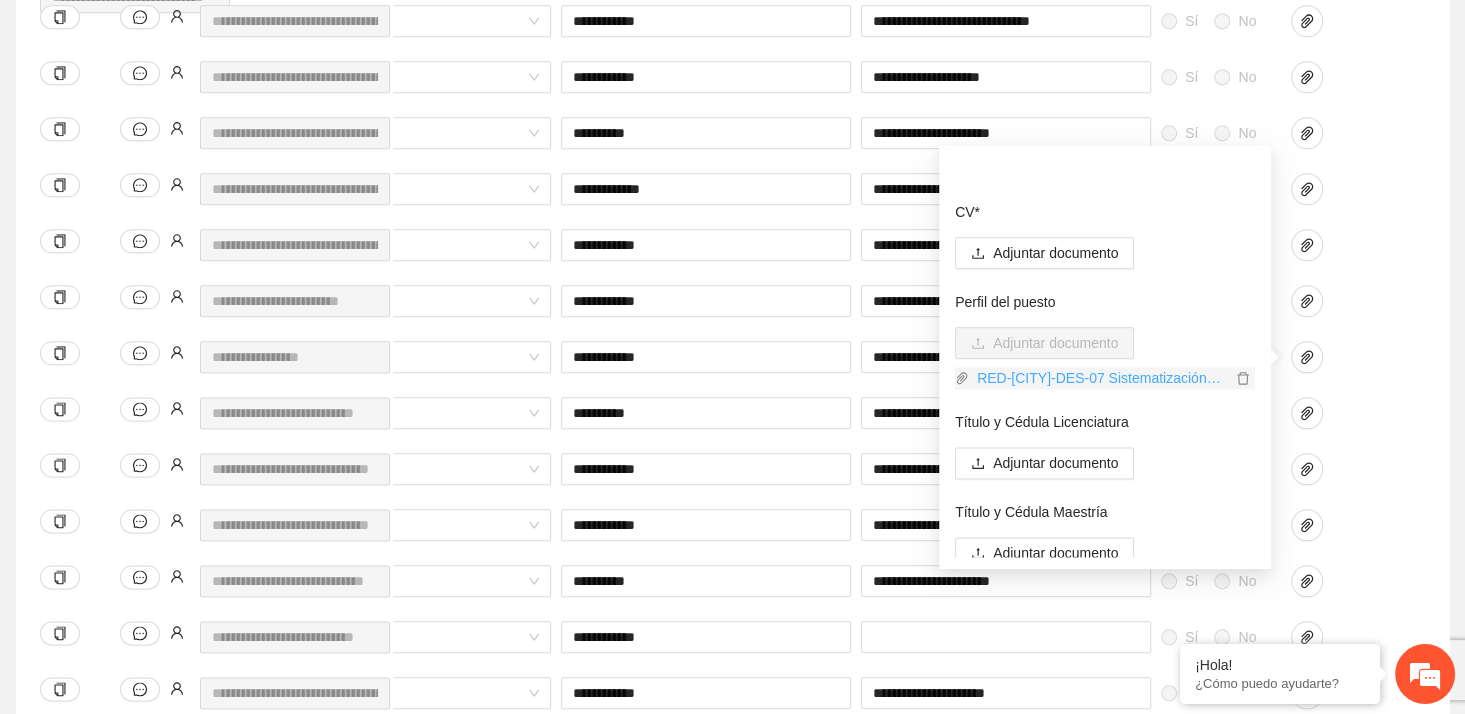 click on "RED-[CITY]-DES-07 Sistematización.pdf" at bounding box center [1100, 378] 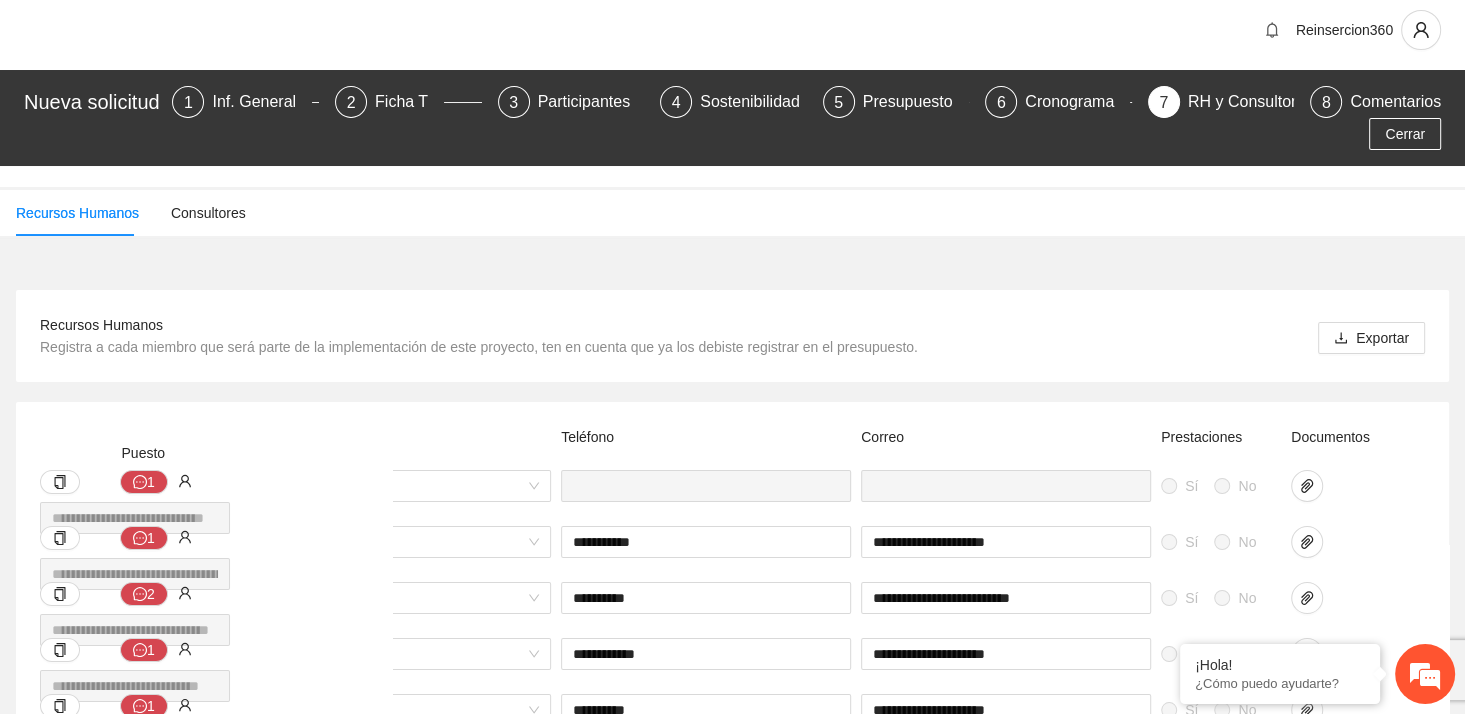 scroll, scrollTop: 0, scrollLeft: 0, axis: both 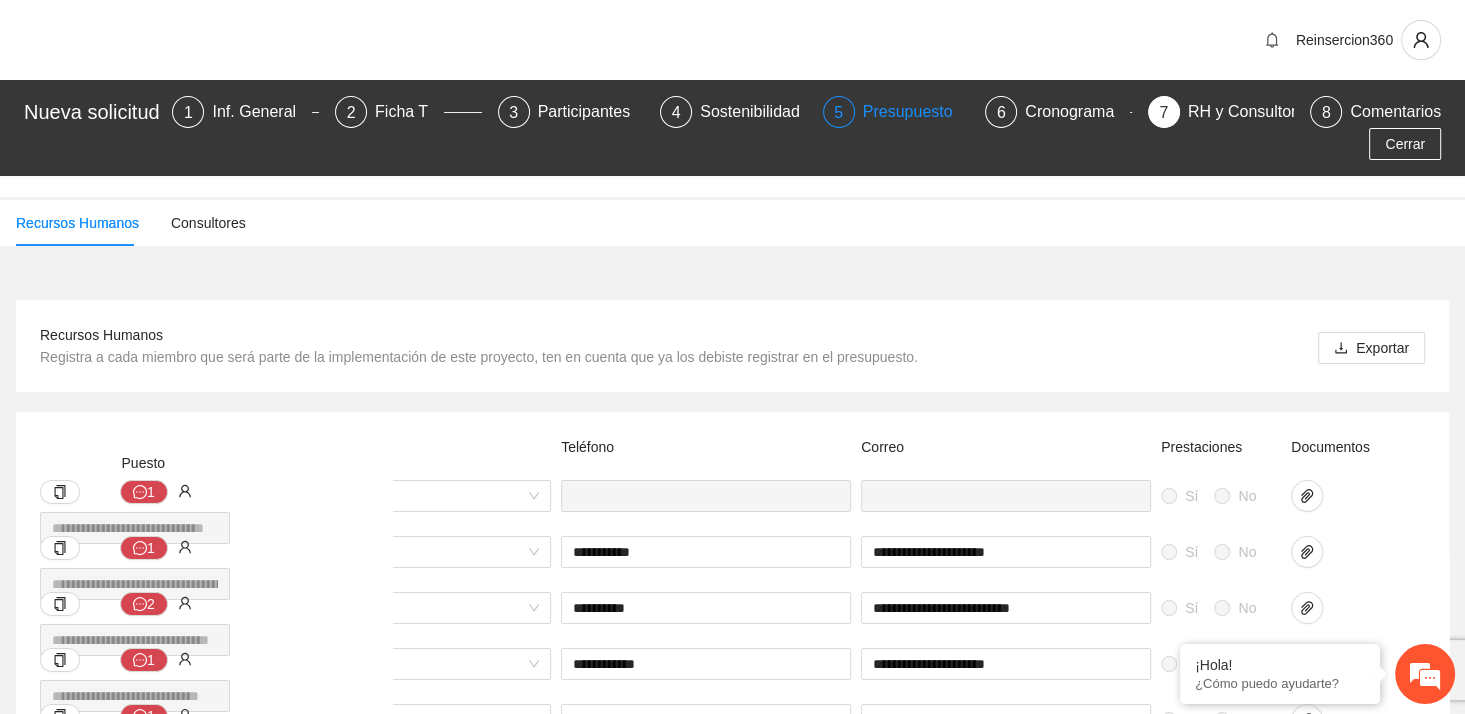 click on "Presupuesto" at bounding box center (916, 112) 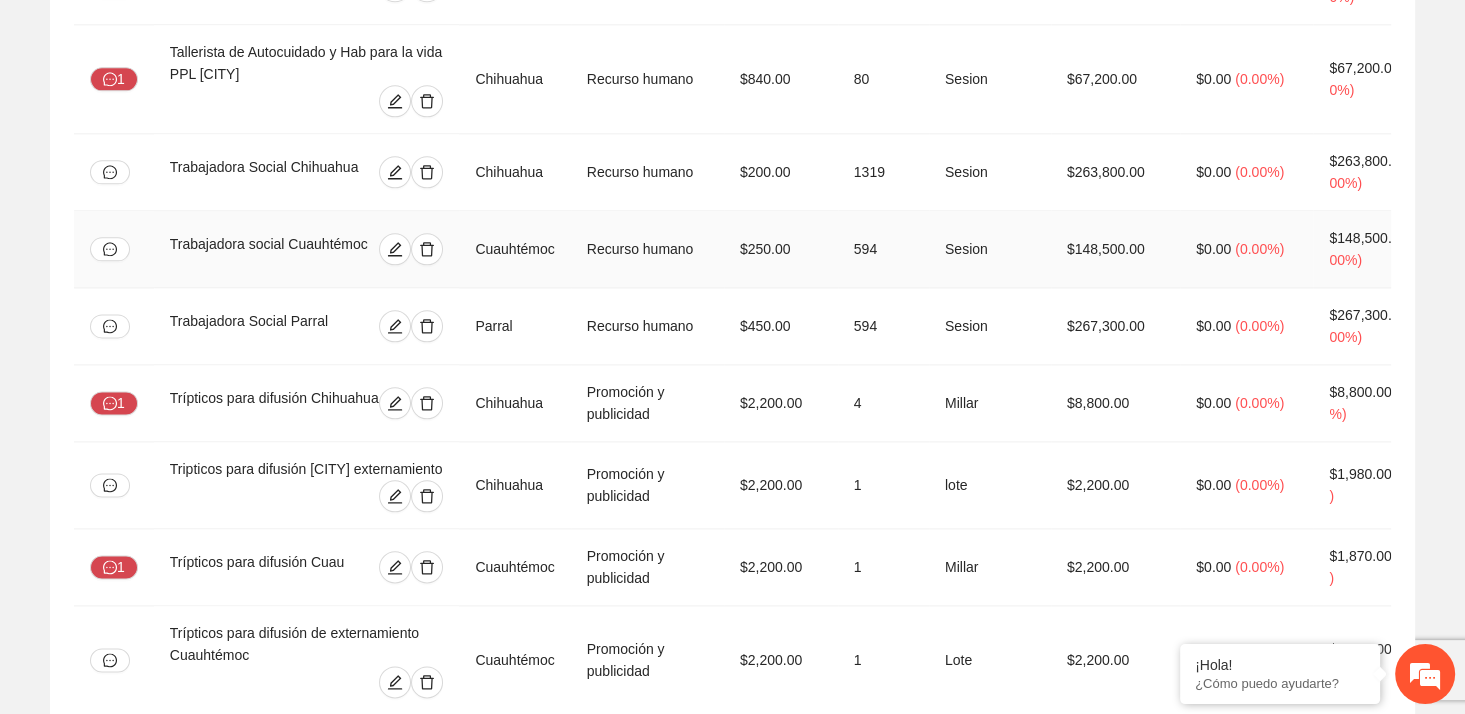 scroll, scrollTop: 10202, scrollLeft: 0, axis: vertical 